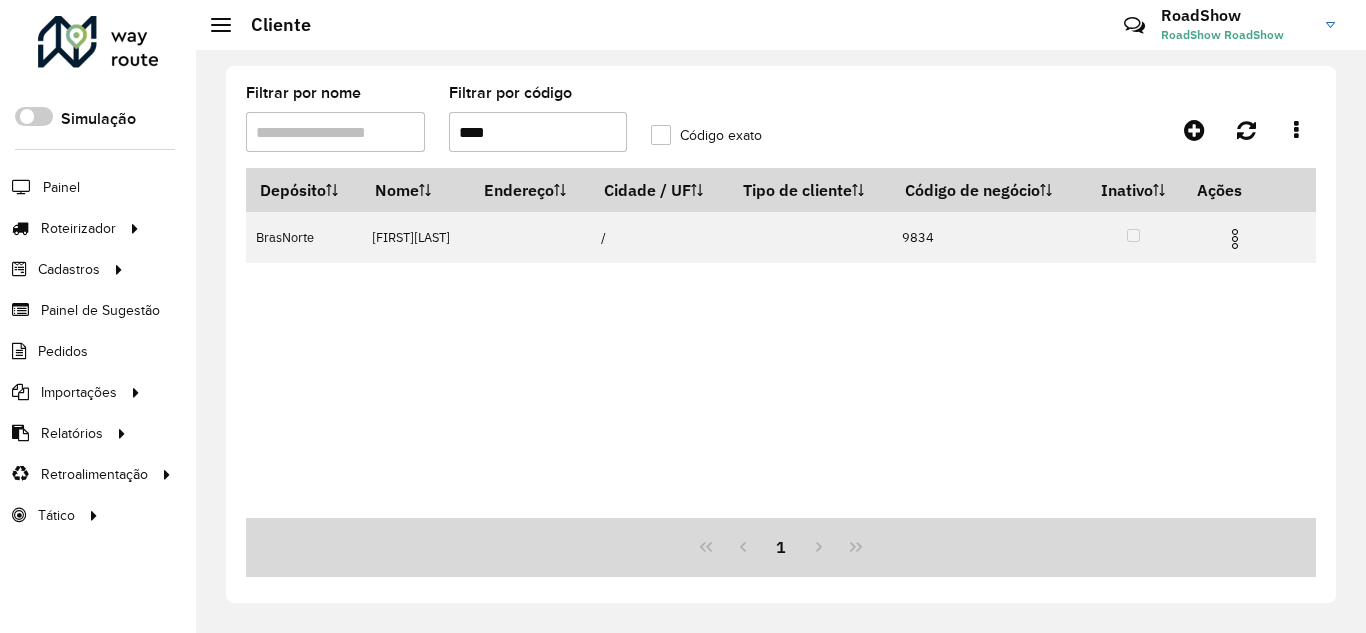 scroll, scrollTop: 0, scrollLeft: 0, axis: both 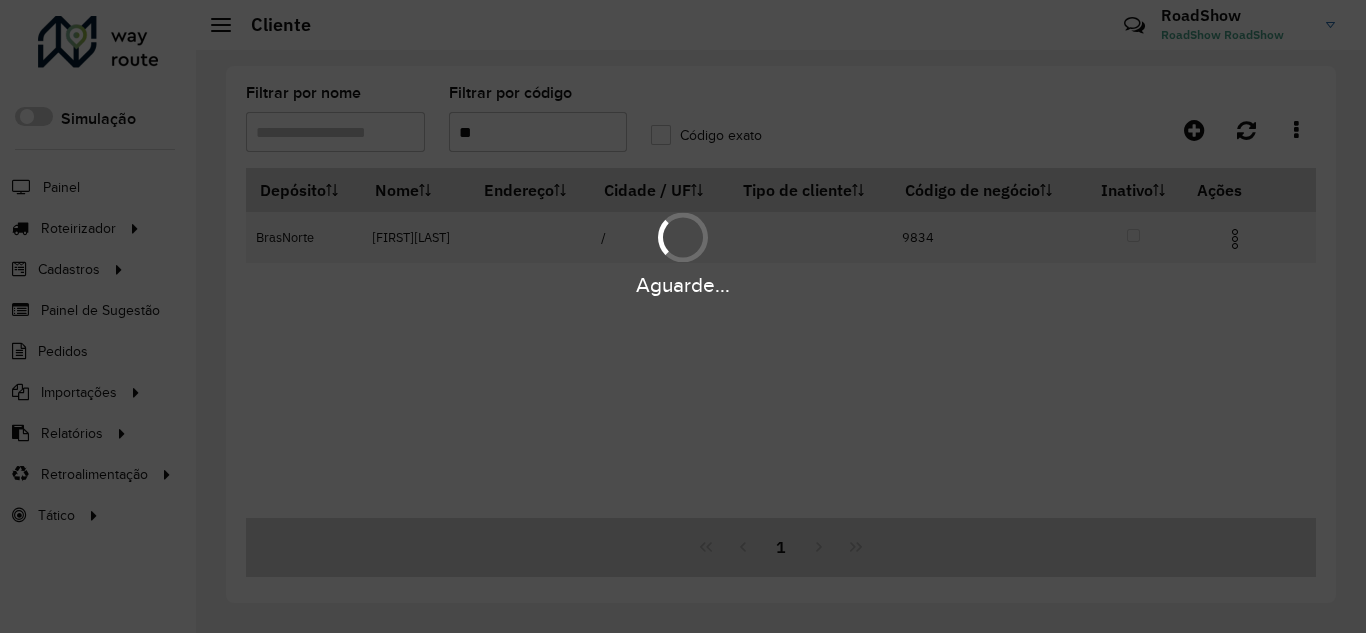 type on "*" 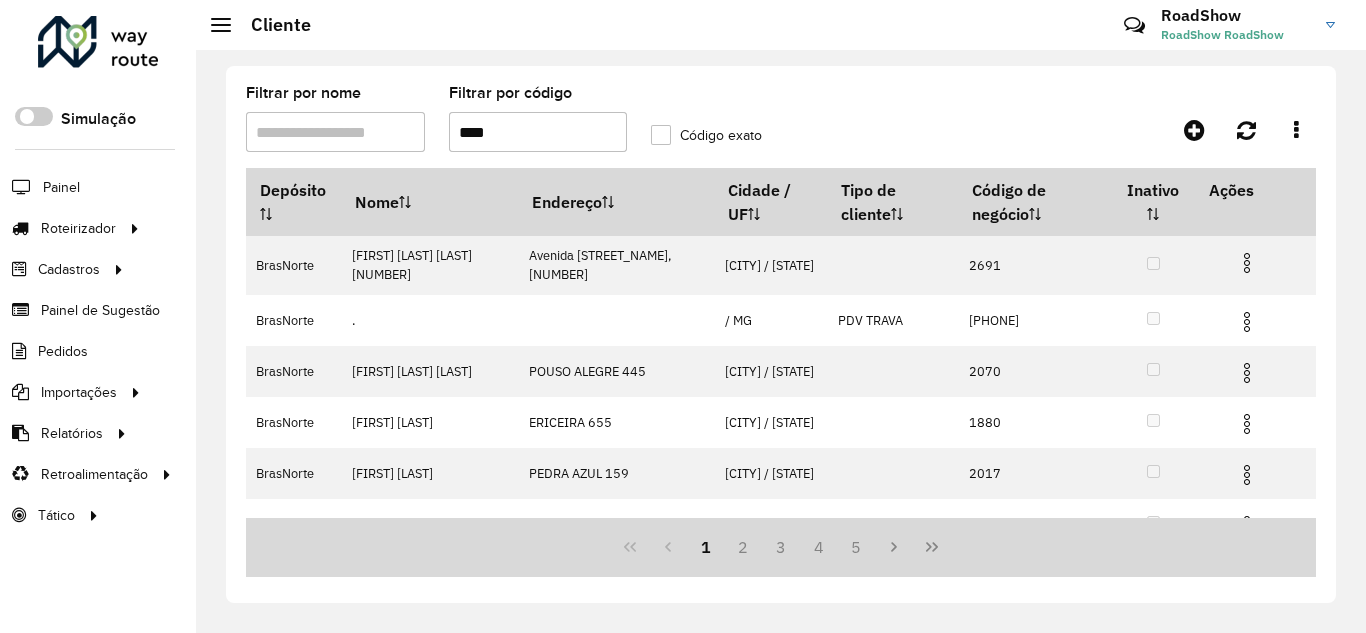 type on "****" 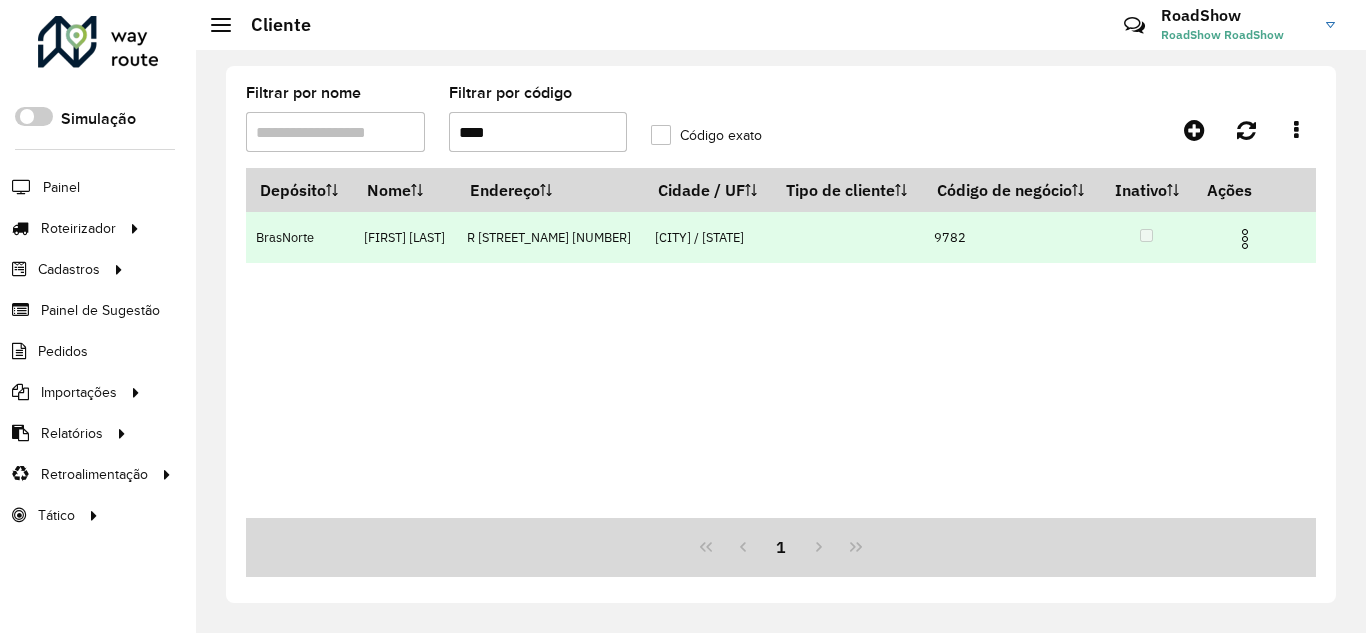 click at bounding box center [1245, 239] 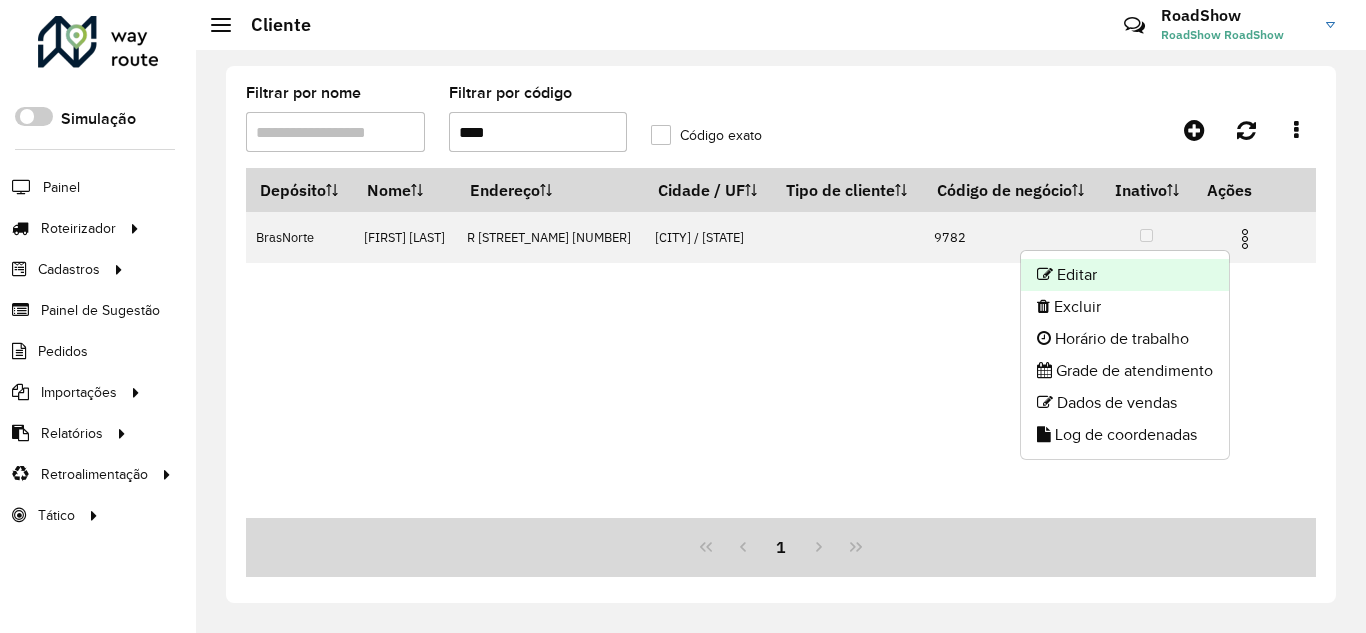 click on "Editar" 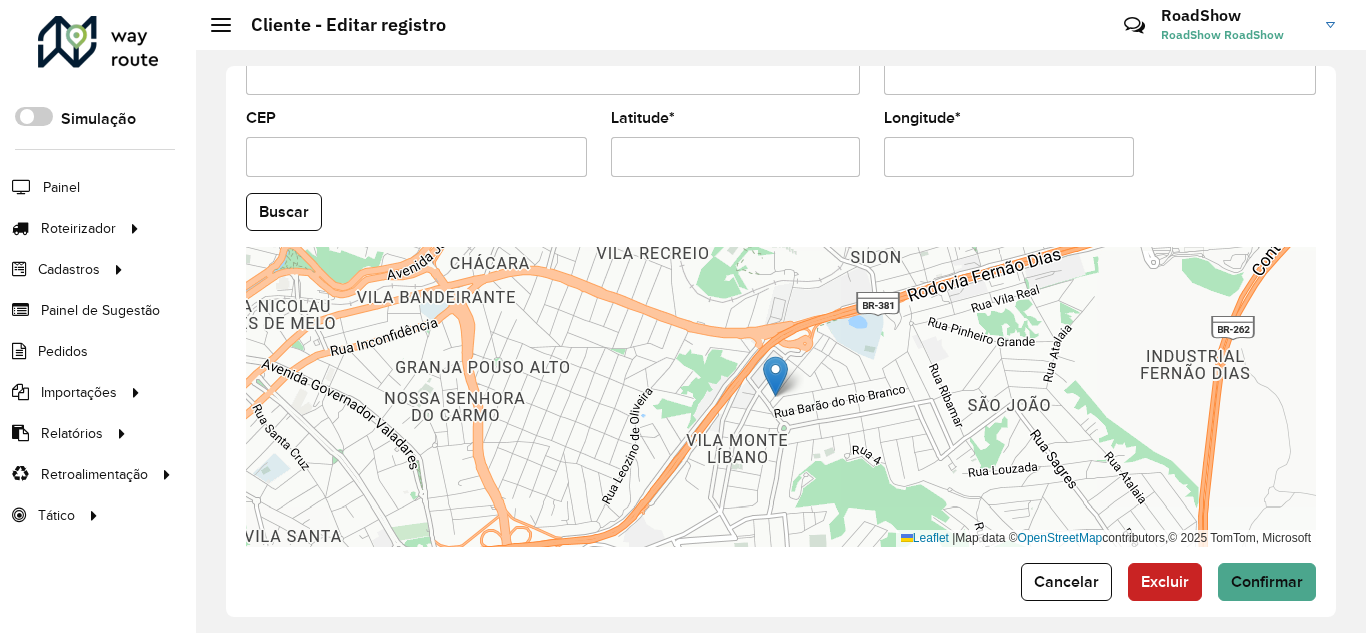 scroll, scrollTop: 855, scrollLeft: 0, axis: vertical 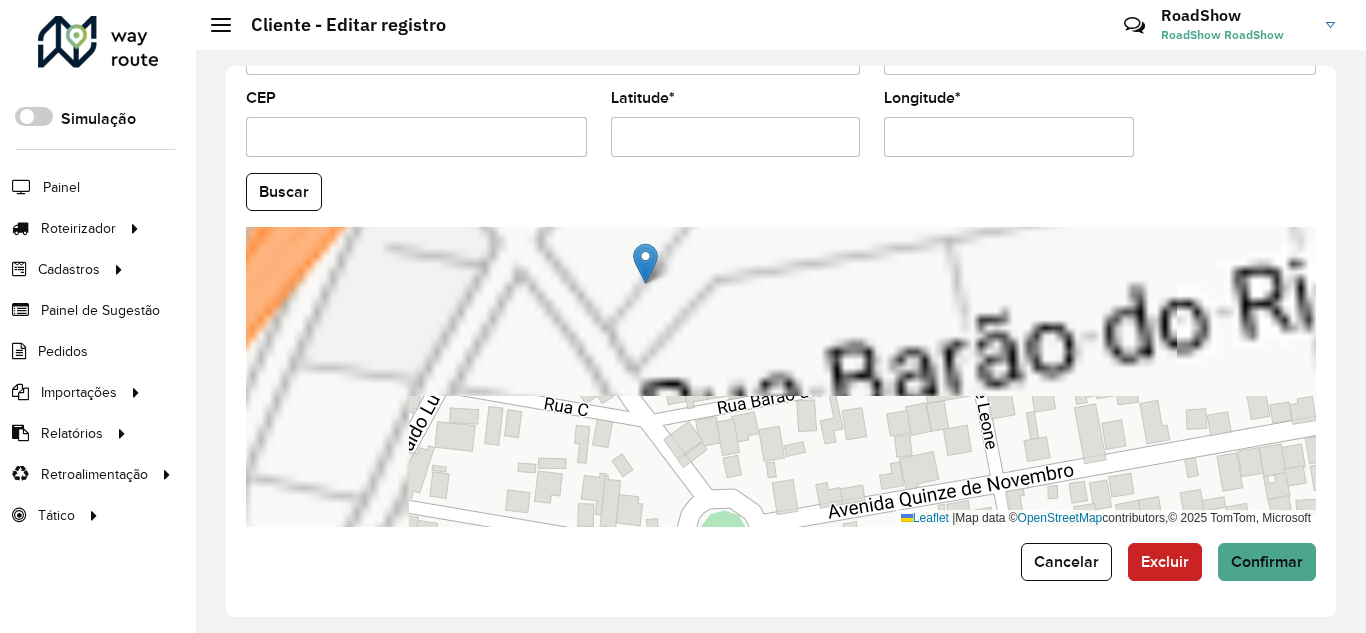 drag, startPoint x: 752, startPoint y: 423, endPoint x: 960, endPoint y: 568, distance: 253.55275 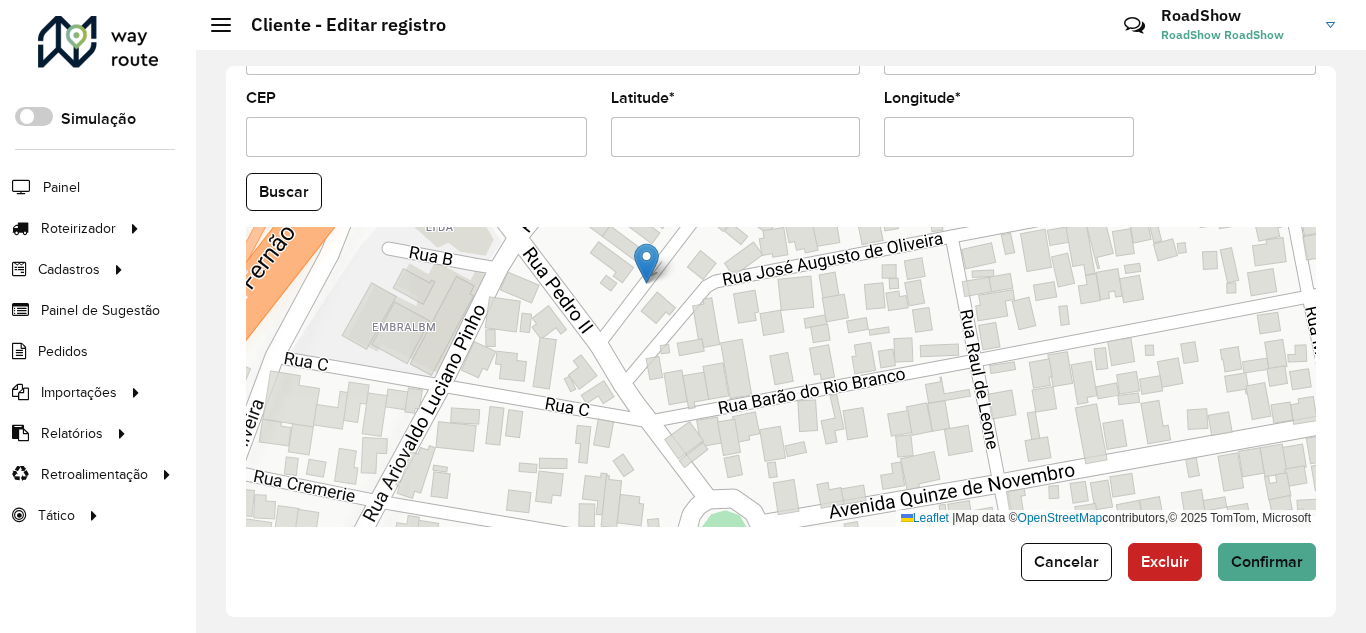 drag, startPoint x: 808, startPoint y: 433, endPoint x: 837, endPoint y: 517, distance: 88.86507 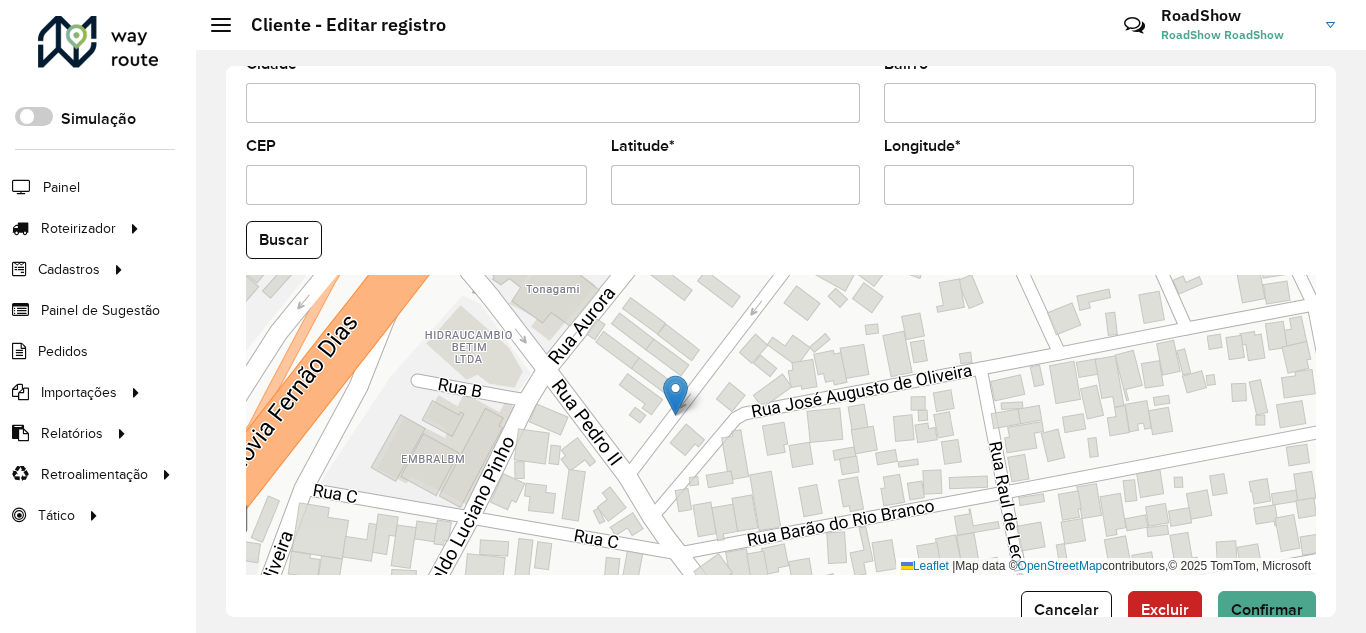 drag, startPoint x: 470, startPoint y: 91, endPoint x: 376, endPoint y: 78, distance: 94.89468 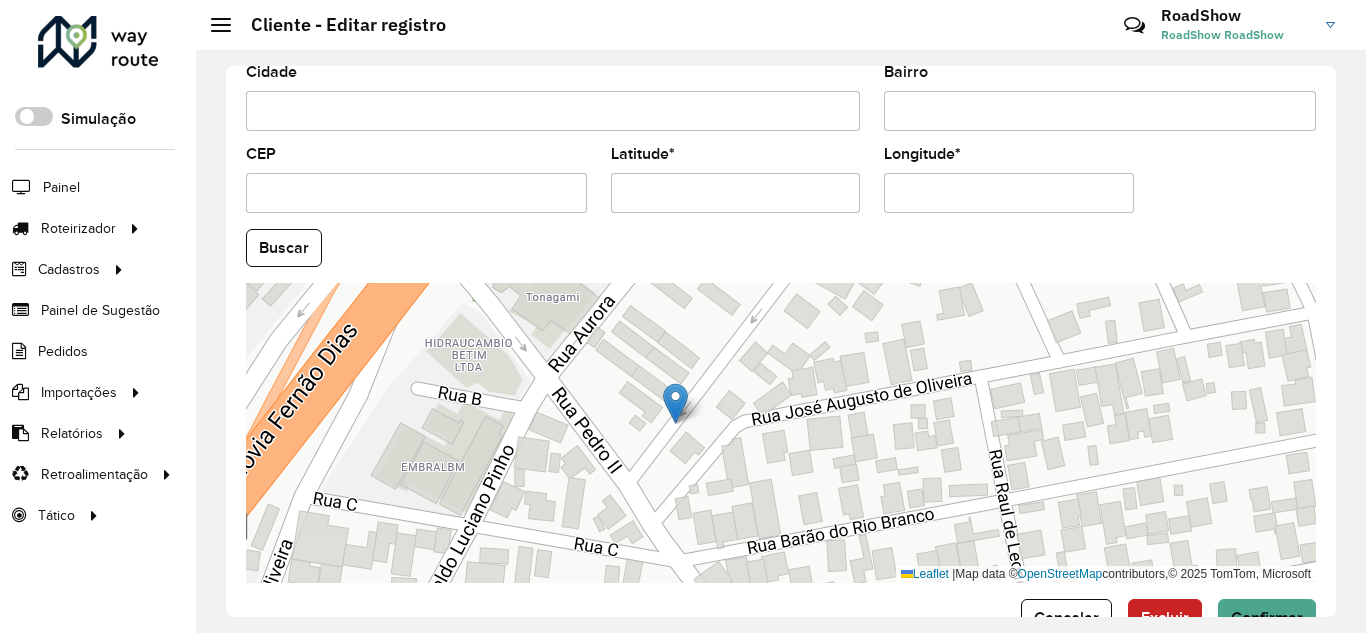 type on "**********" 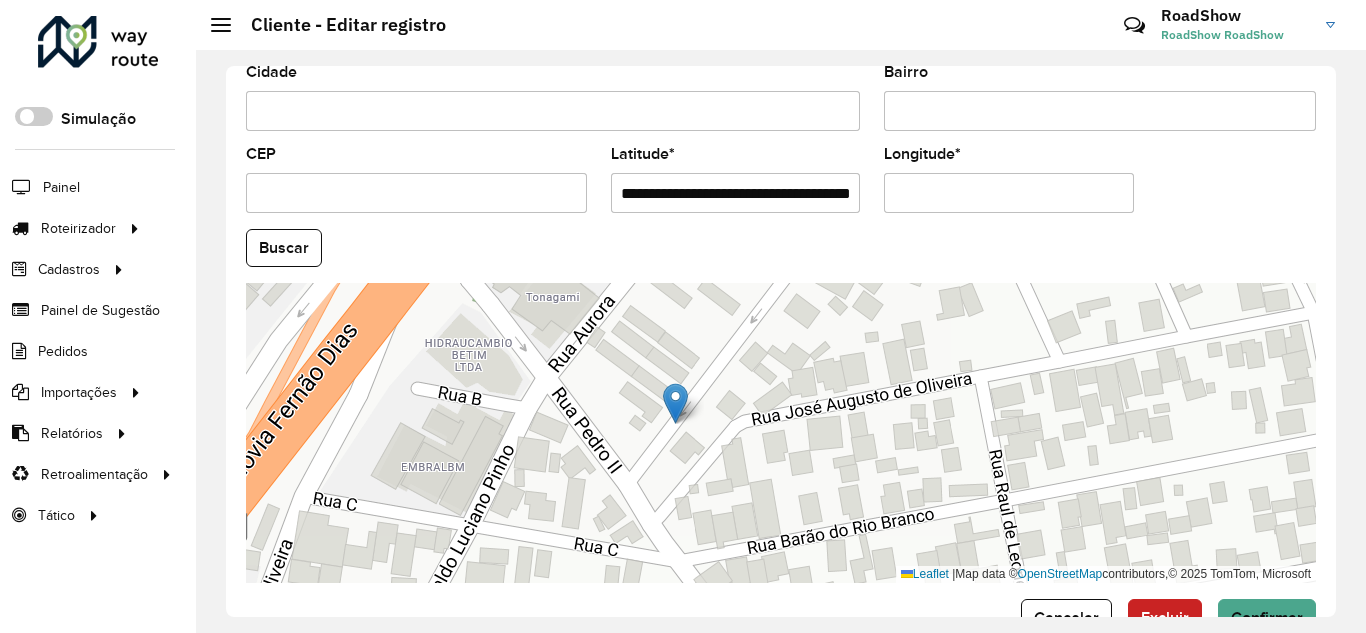 scroll, scrollTop: 0, scrollLeft: 74, axis: horizontal 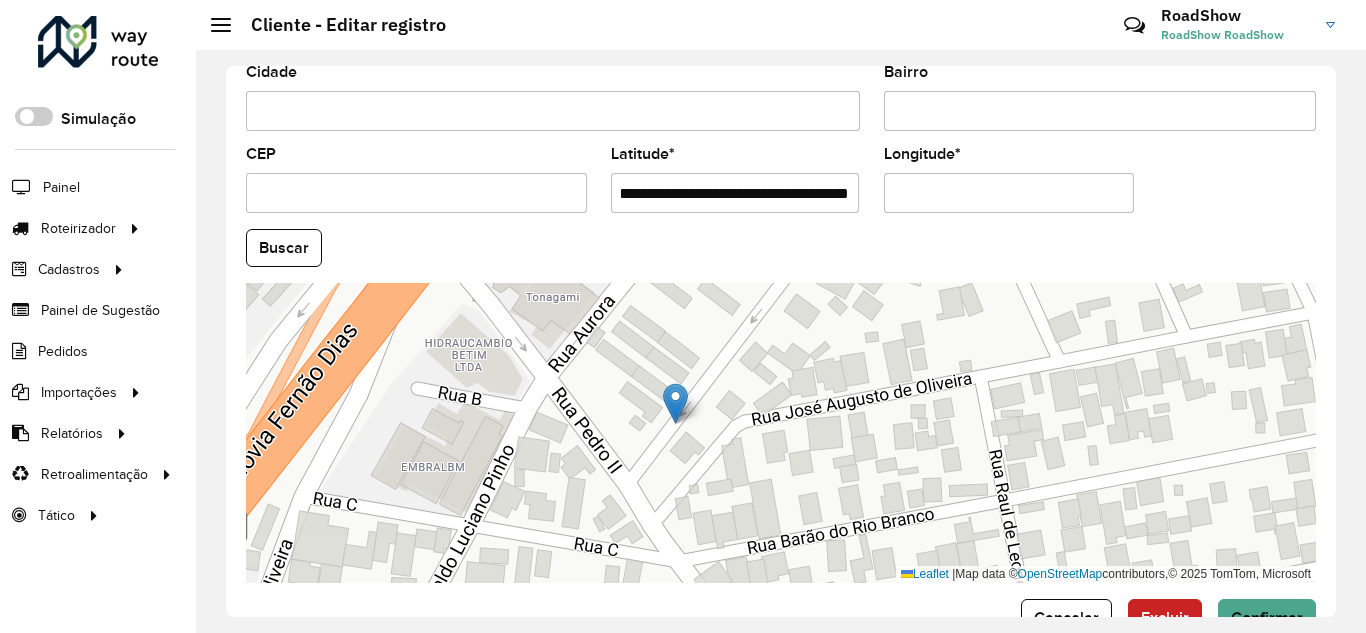 drag, startPoint x: 703, startPoint y: 193, endPoint x: 940, endPoint y: 197, distance: 237.03375 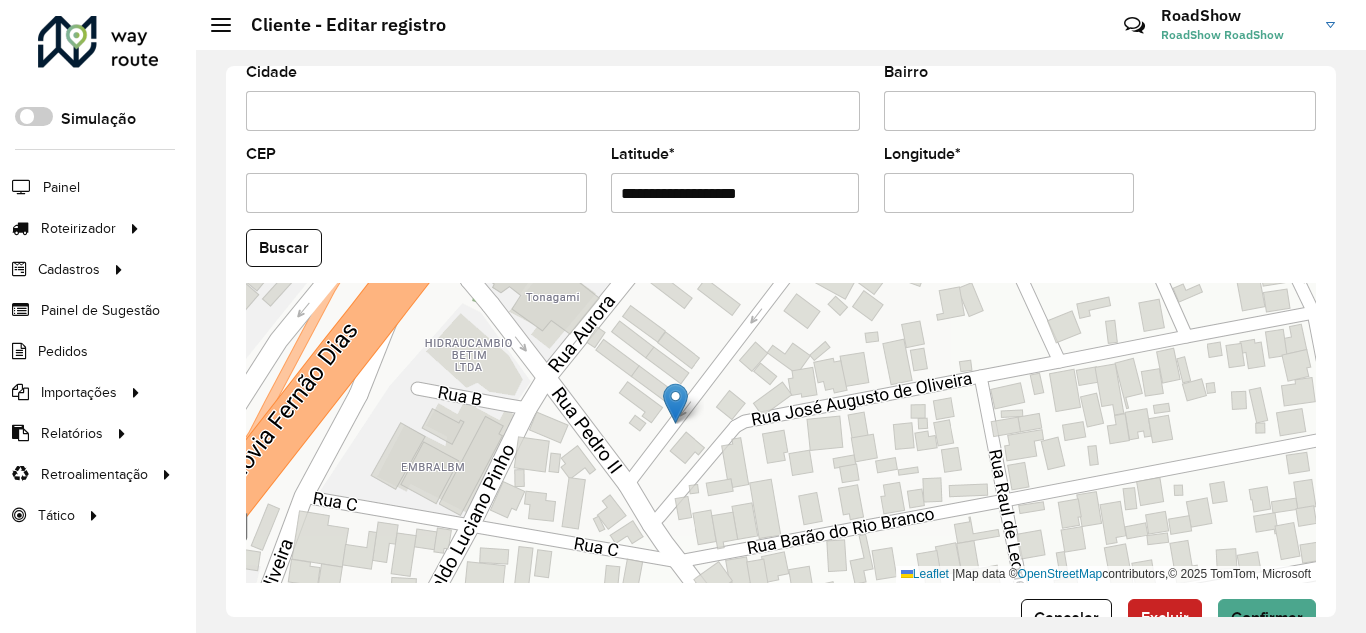 scroll, scrollTop: 0, scrollLeft: 0, axis: both 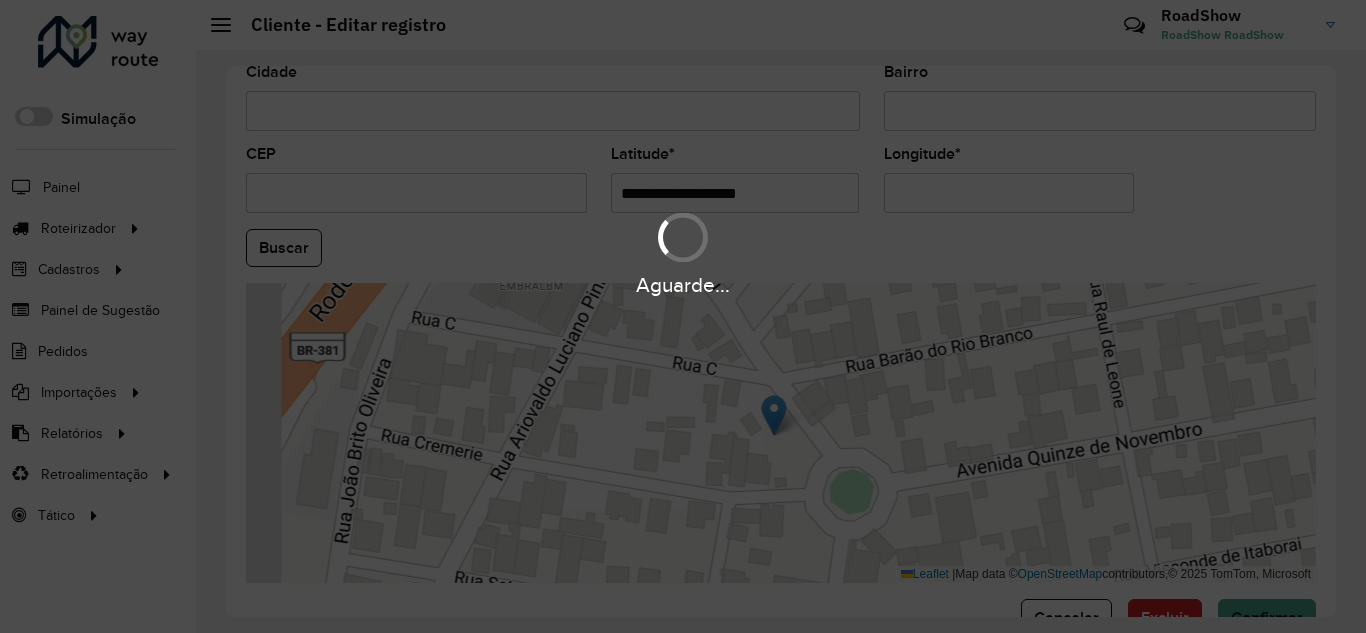 drag, startPoint x: 1030, startPoint y: 189, endPoint x: 648, endPoint y: 184, distance: 382.0327 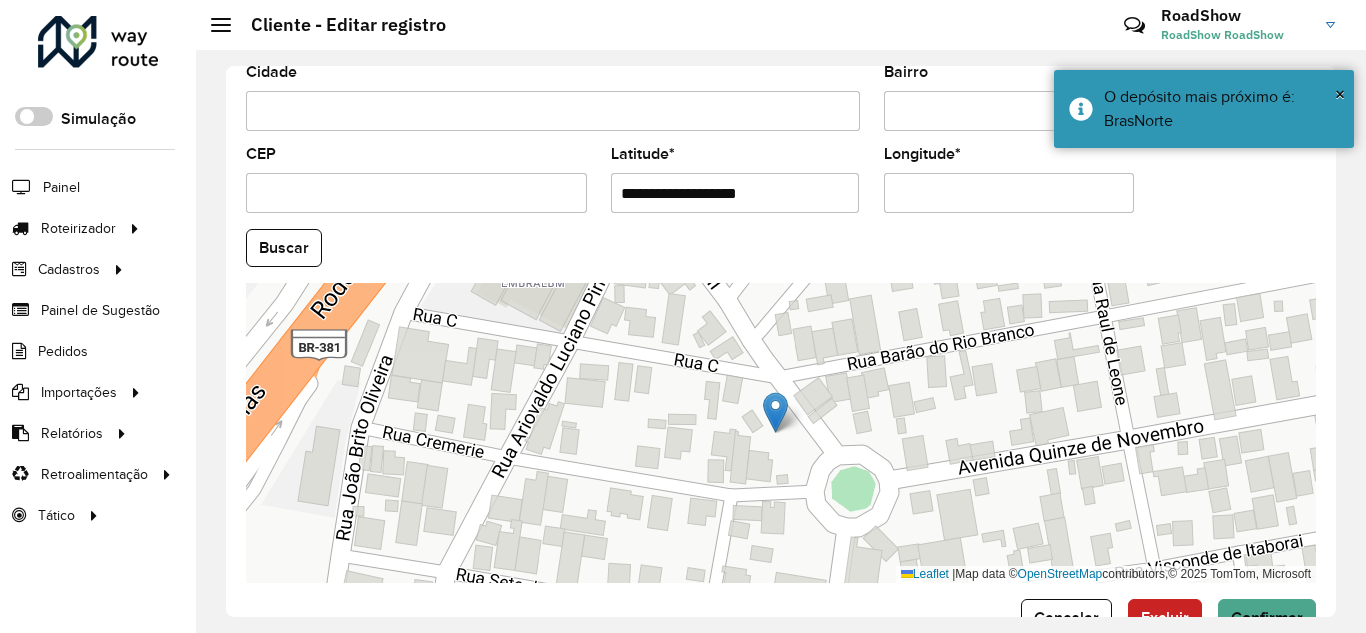 type on "**********" 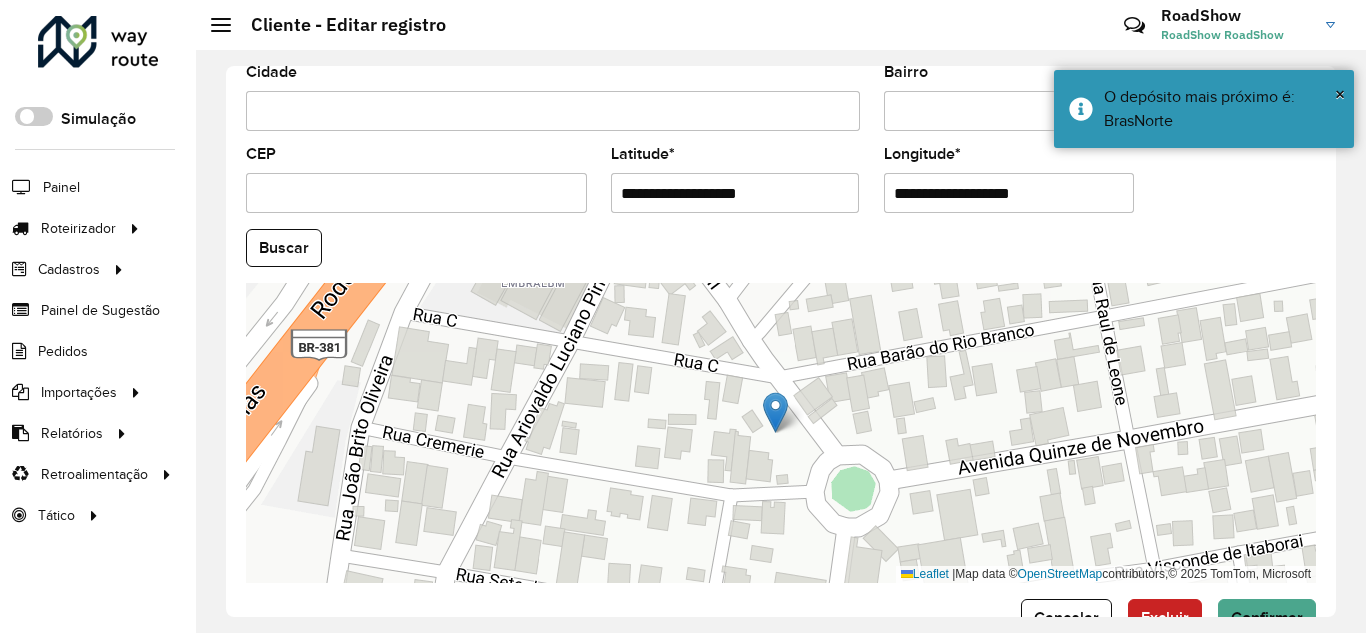 click on "**********" at bounding box center [1009, 193] 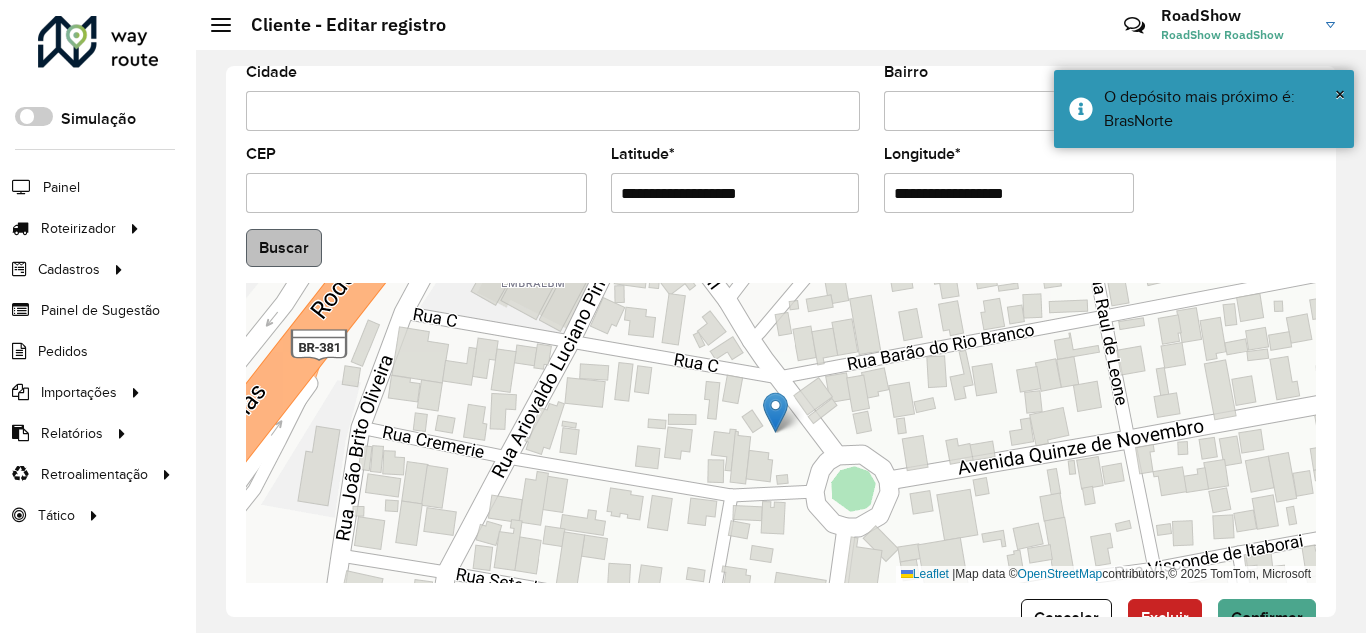 type on "**********" 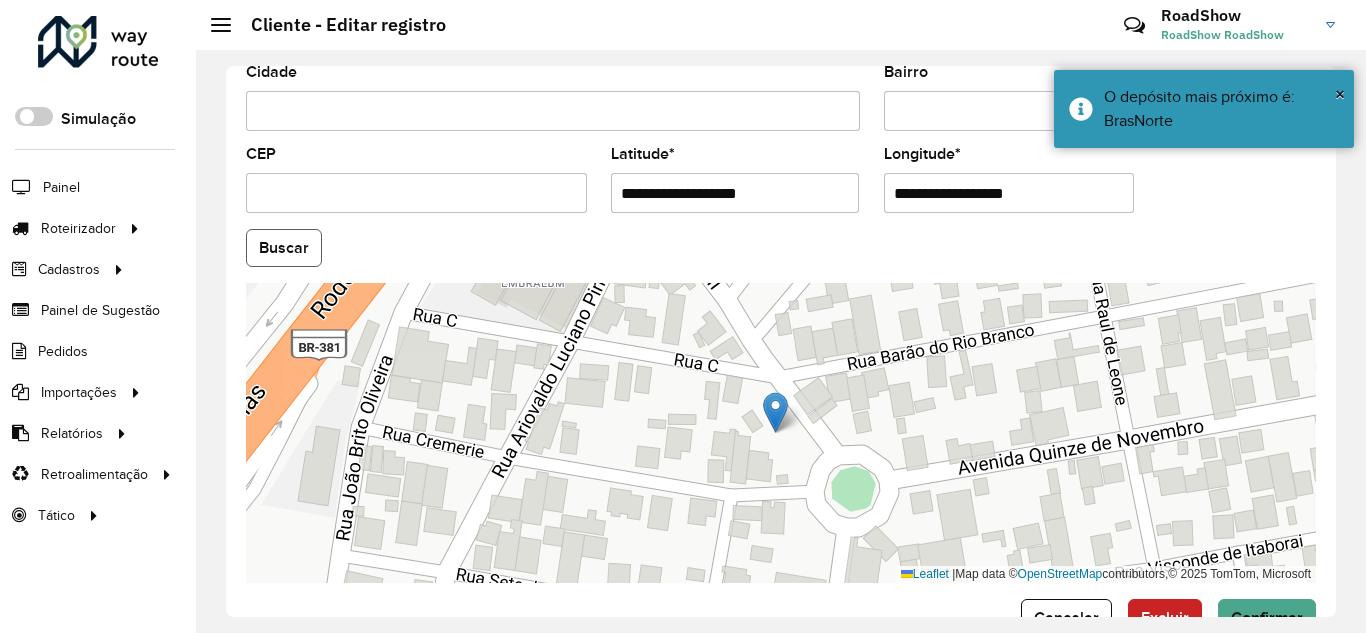 click on "Aguarde...  Pop-up bloqueado!  Seu navegador bloqueou automáticamente a abertura de uma nova janela.   Acesse as configurações e adicione o endereço do sistema a lista de permissão.   Fechar  Roteirizador AmbevTech Simulação Painel Roteirizador Entregas Vendas Cadastros Checkpoint Classificações de venda Cliente Condição de pagamento Consulta de setores Depósito Disponibilidade de veículos Fator tipo de produto Gabarito planner Grupo Rota Fator Tipo Produto Grupo de Depósito Grupo de rotas exclusiva Grupo de setores Jornada Jornada RN Layout integração Modelo Motorista Multi Depósito Painel de sugestão Parada Pedágio Perfil de Vendedor Ponto de apoio Ponto de apoio FAD Prioridade pedido Produto Restrição de Atendimento Planner Rodízio de placa Rota exclusiva FAD Rótulo Setor Setor Planner Tempo de parada de refeição Tipo de cliente Tipo de veículo Tipo de veículo RN Transportadora Usuário Vendedor Veículo Painel de Sugestão Pedidos Importações Classificação e volume de venda" at bounding box center (683, 316) 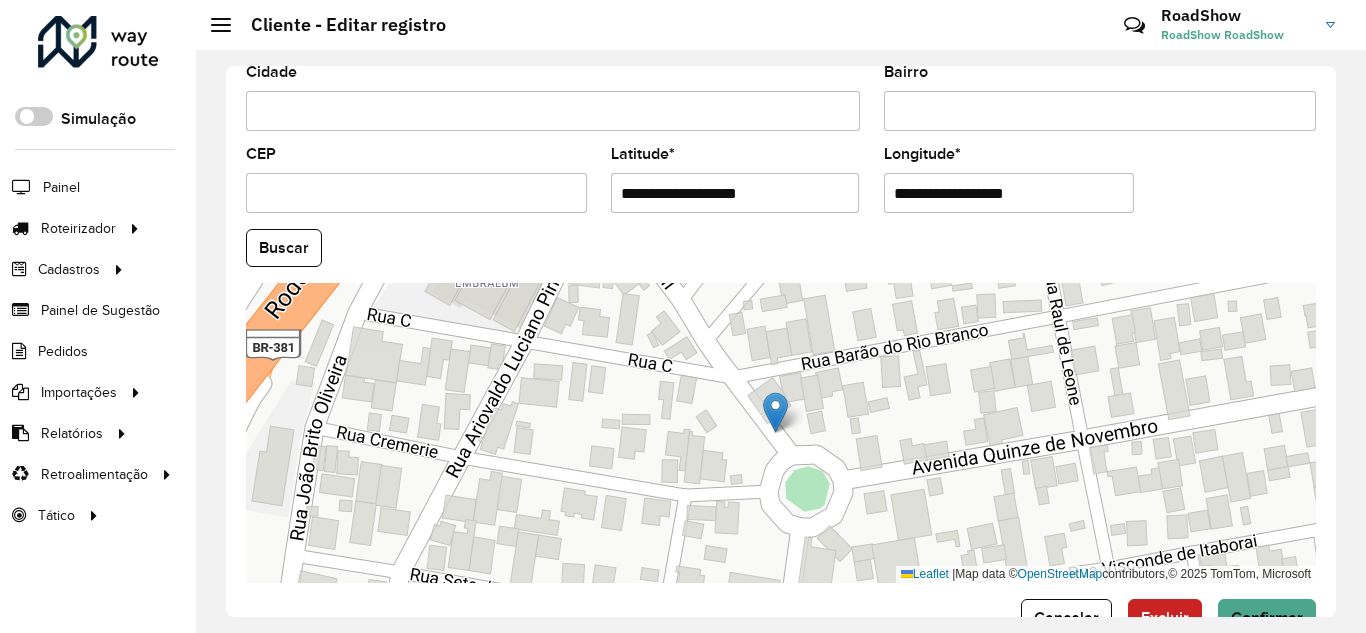 scroll, scrollTop: 855, scrollLeft: 0, axis: vertical 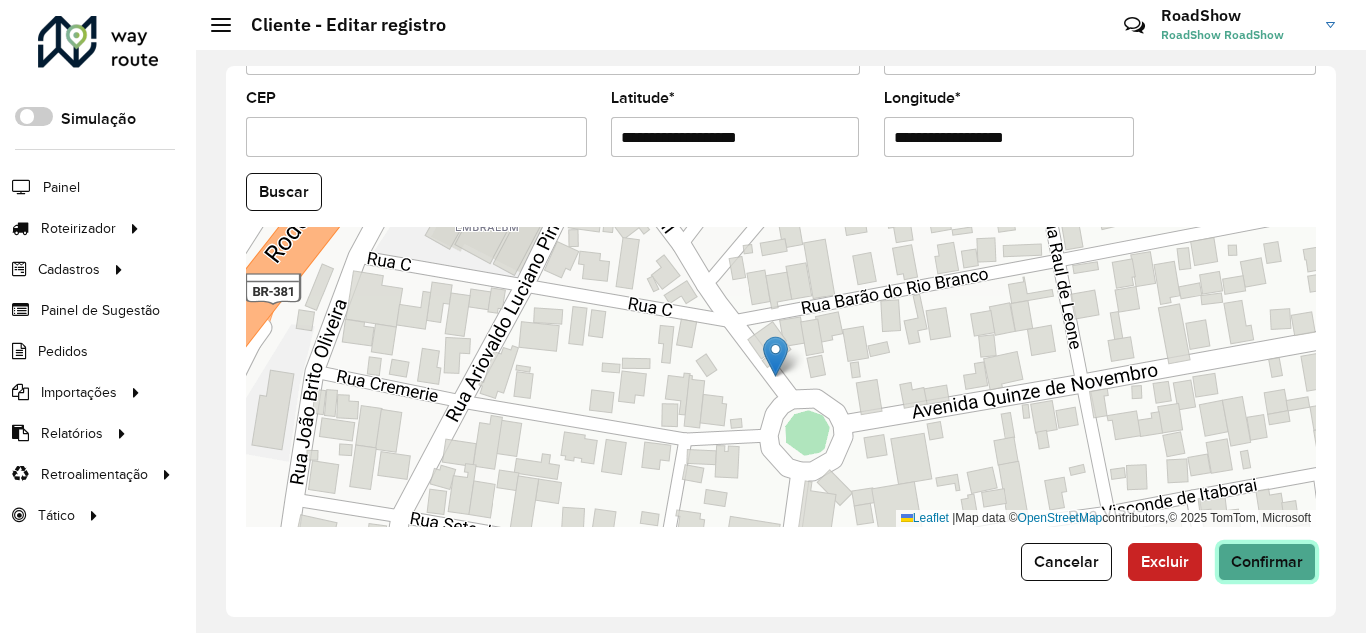 click on "Confirmar" 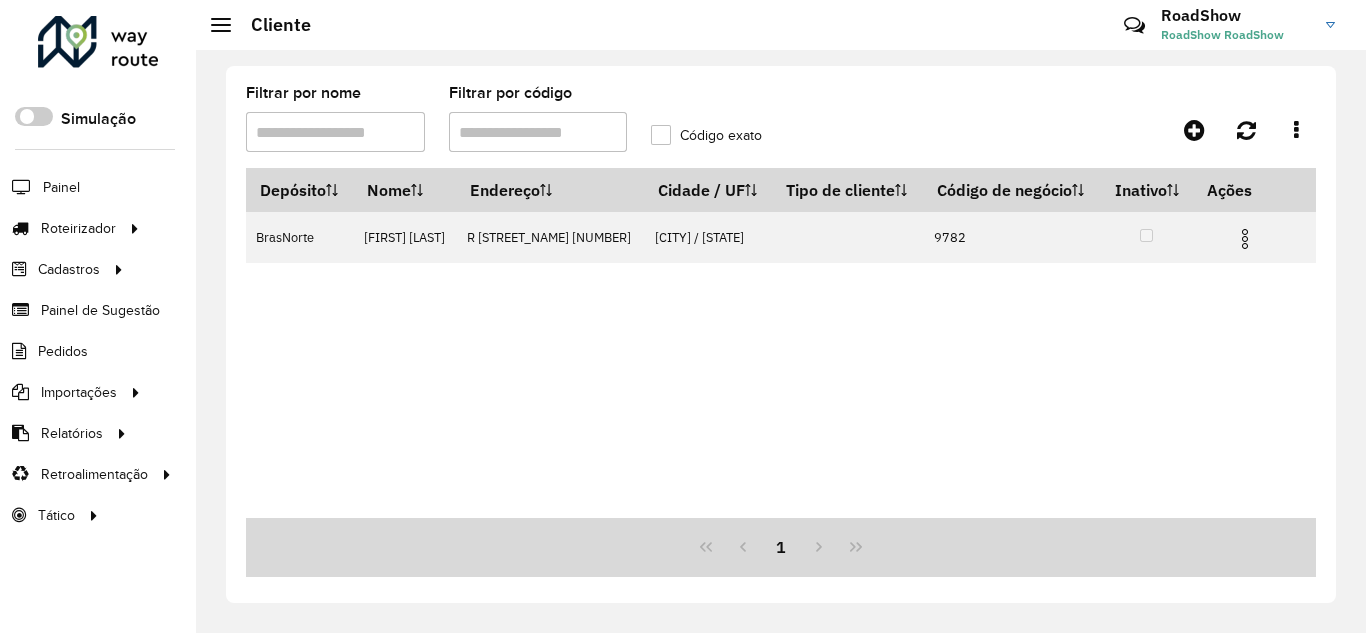 drag, startPoint x: 457, startPoint y: 130, endPoint x: 437, endPoint y: 104, distance: 32.80244 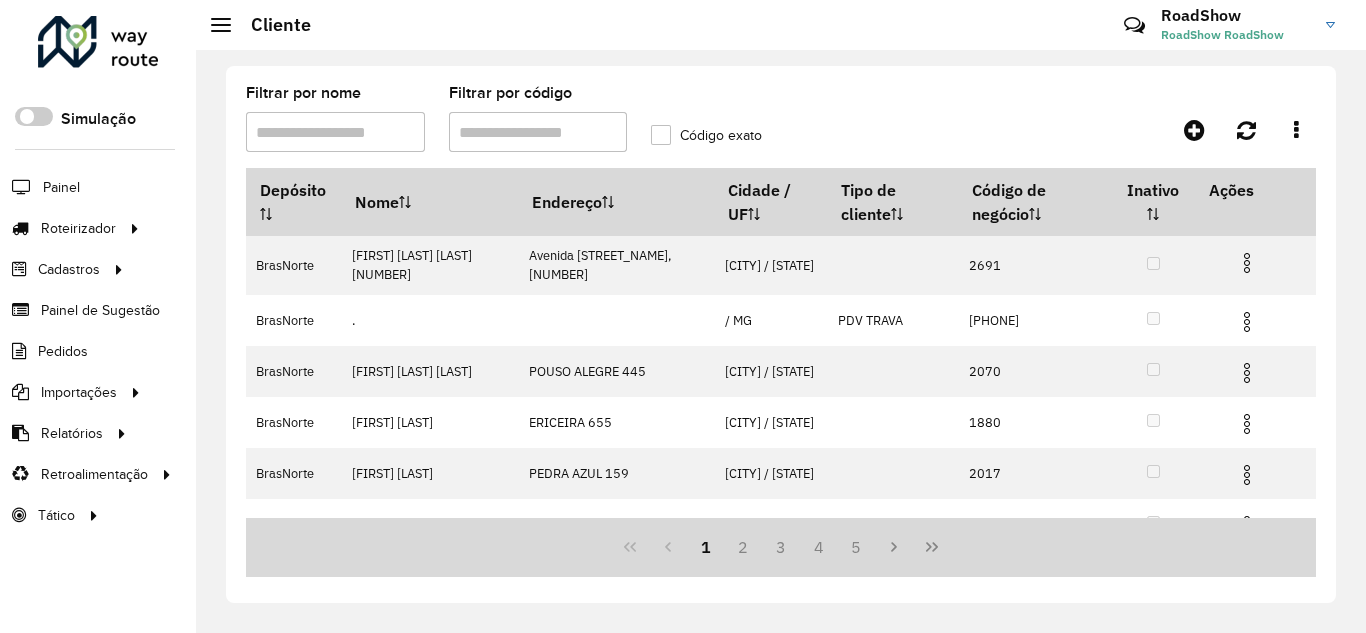 click on "Filtrar por código" at bounding box center [538, 132] 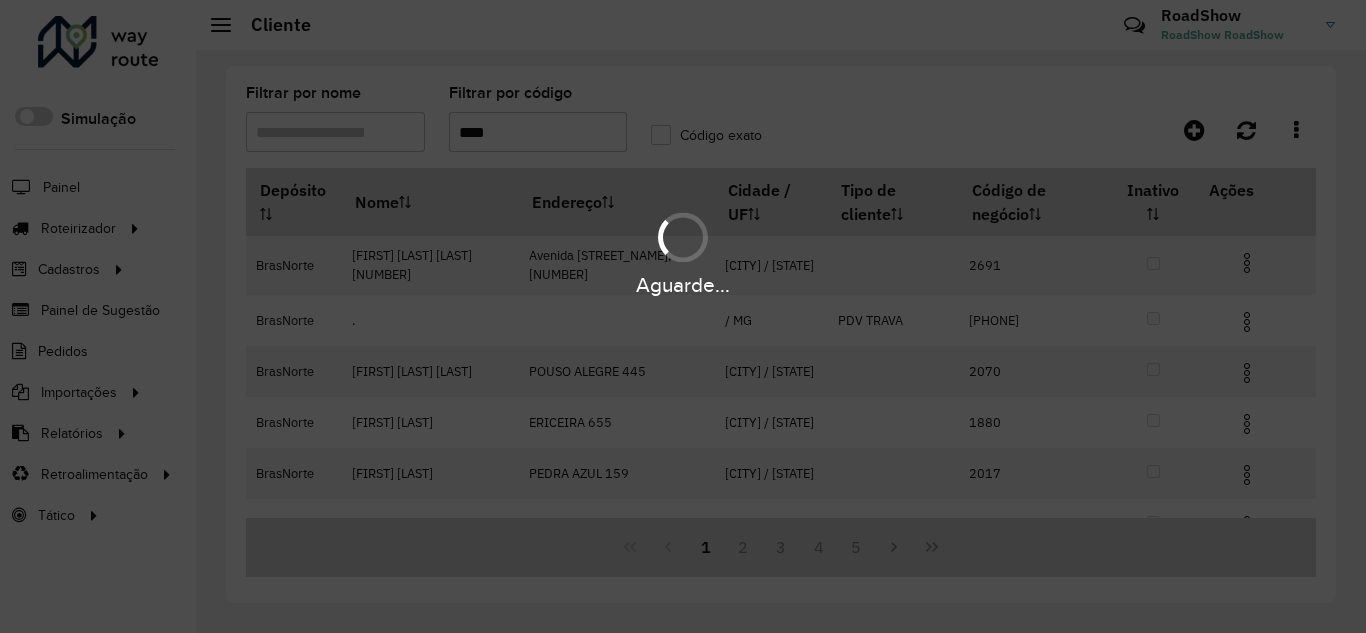 type on "****" 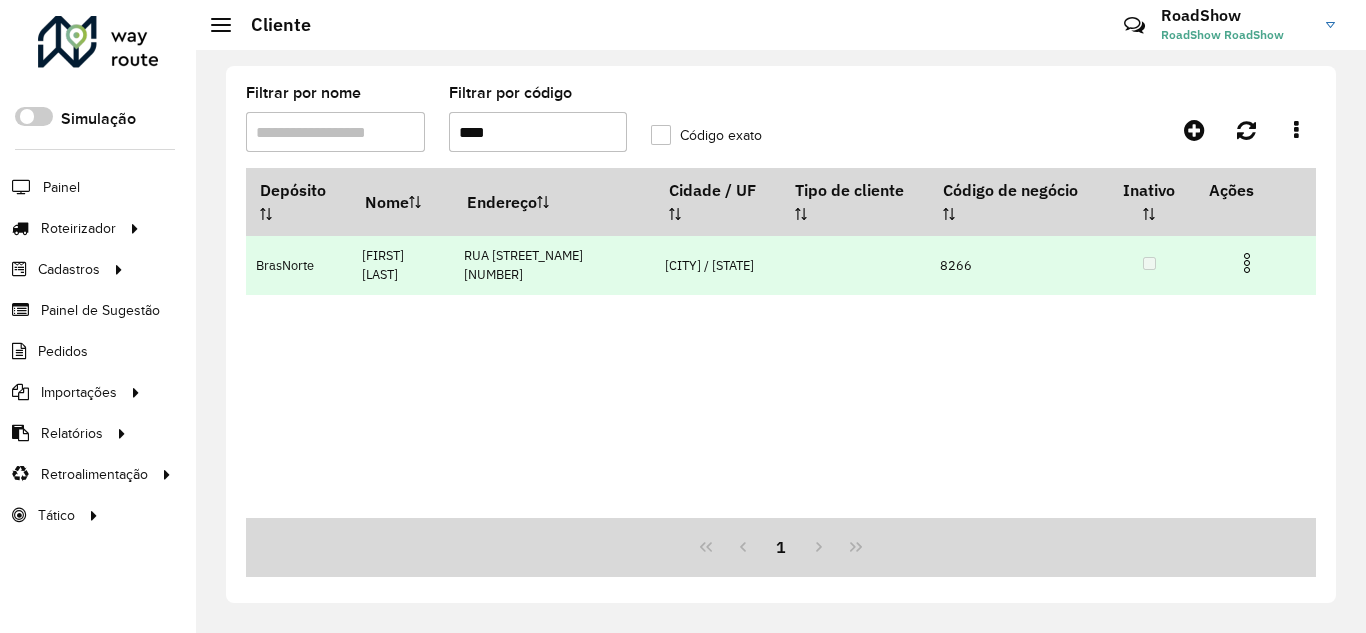 click at bounding box center (1247, 263) 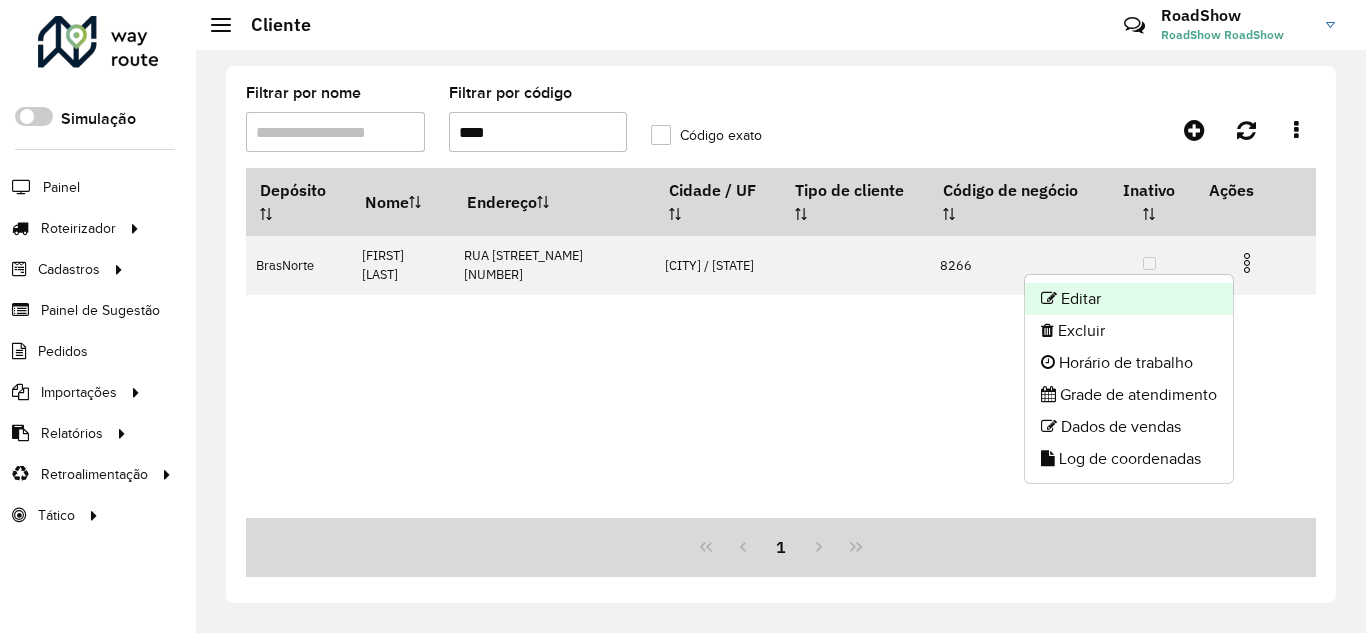 click on "Editar" 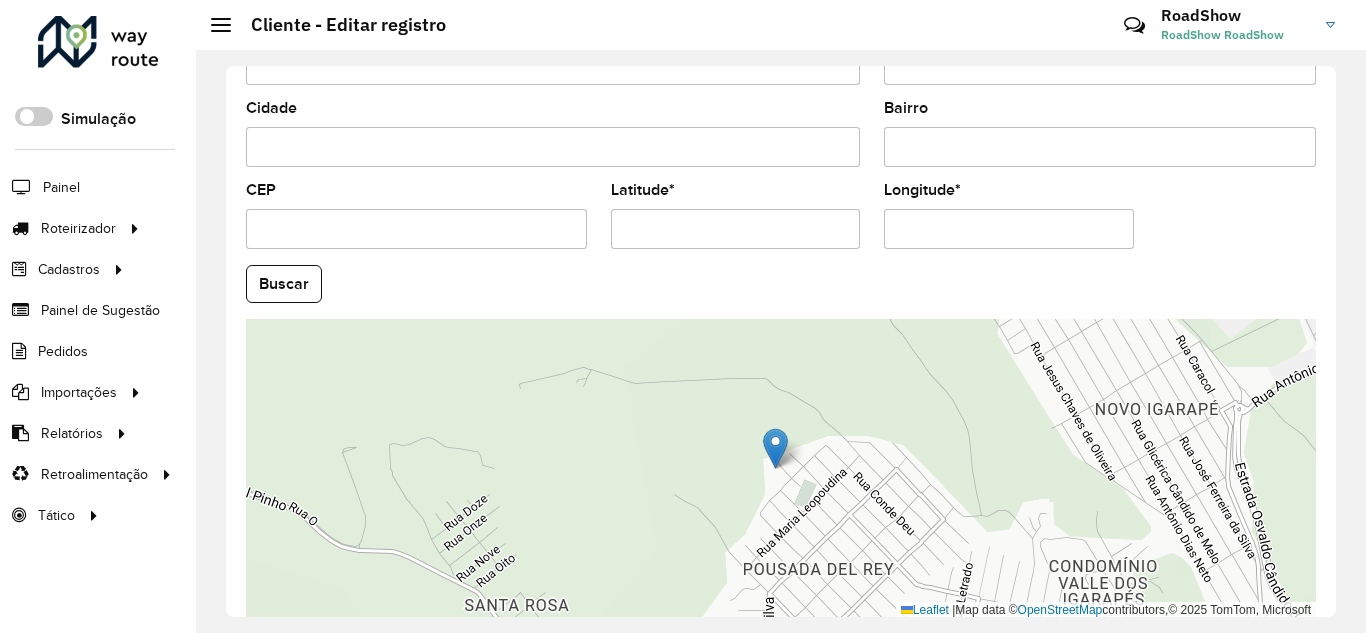 scroll, scrollTop: 855, scrollLeft: 0, axis: vertical 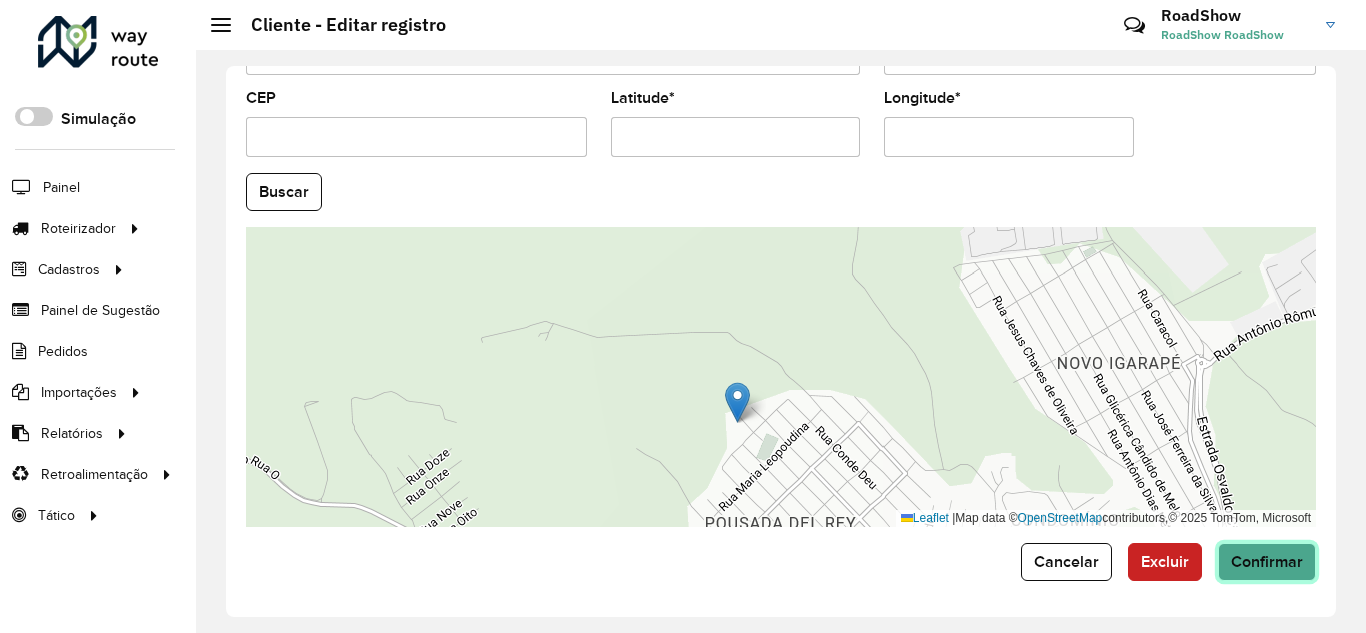 click on "Confirmar" 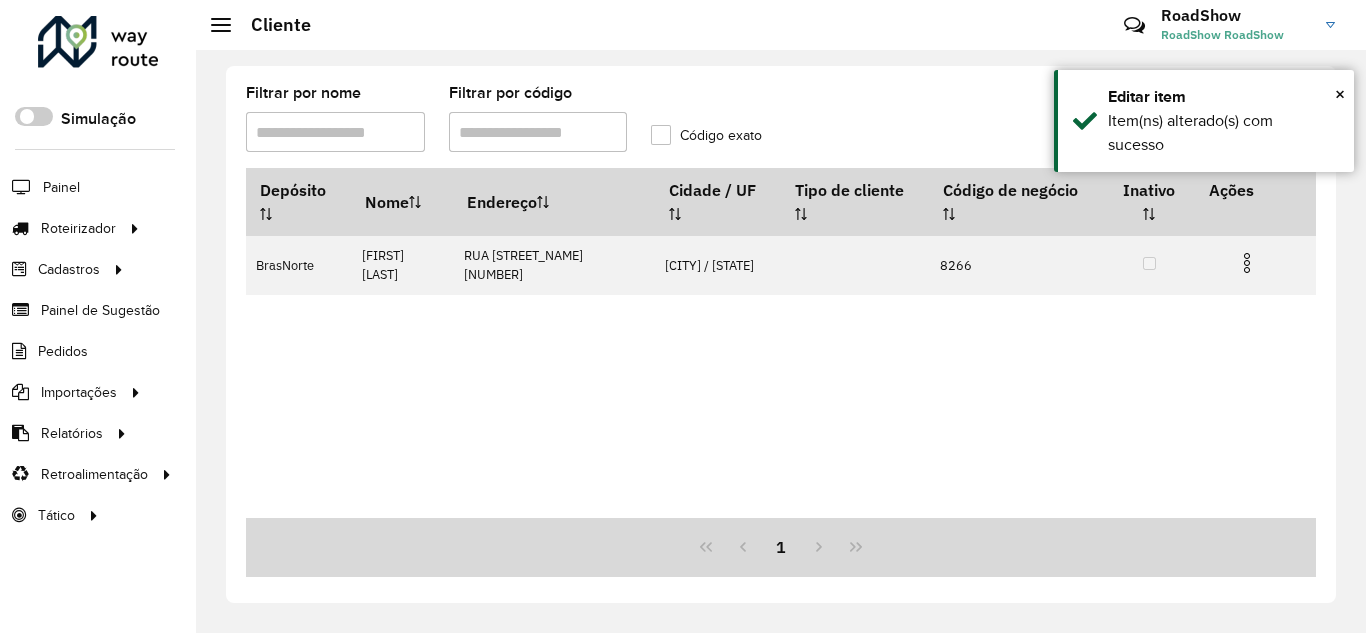 click on "Filtrar por código" at bounding box center [538, 132] 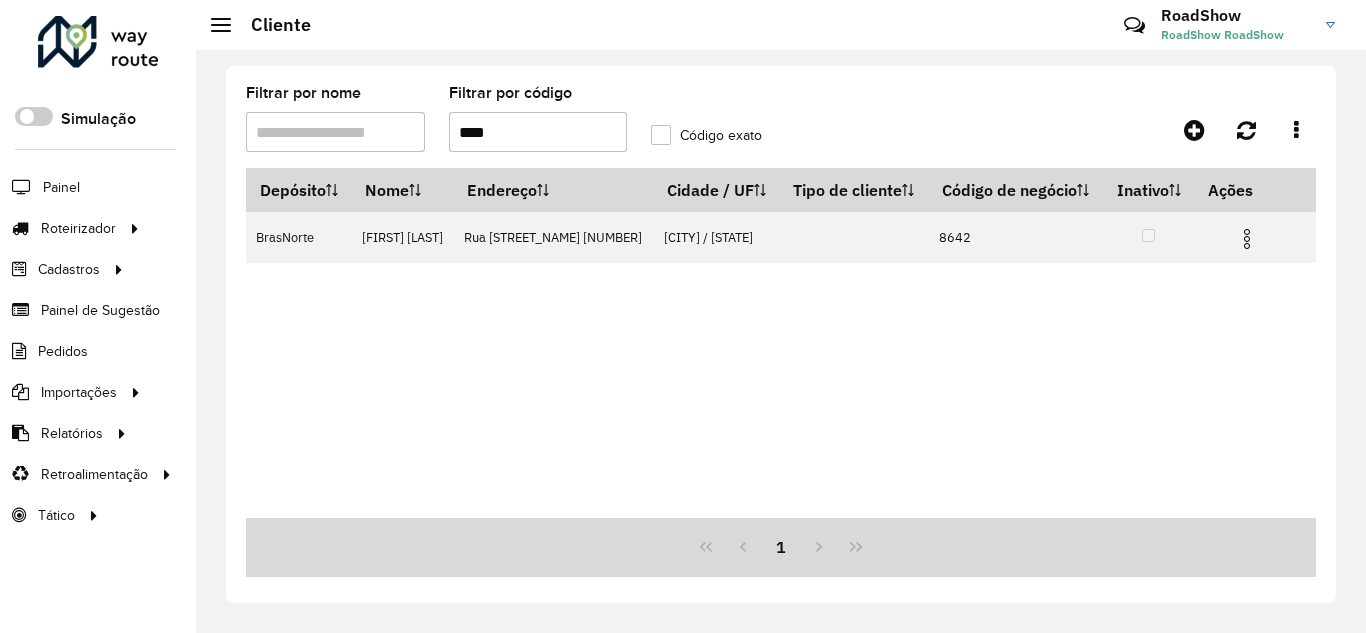 type on "****" 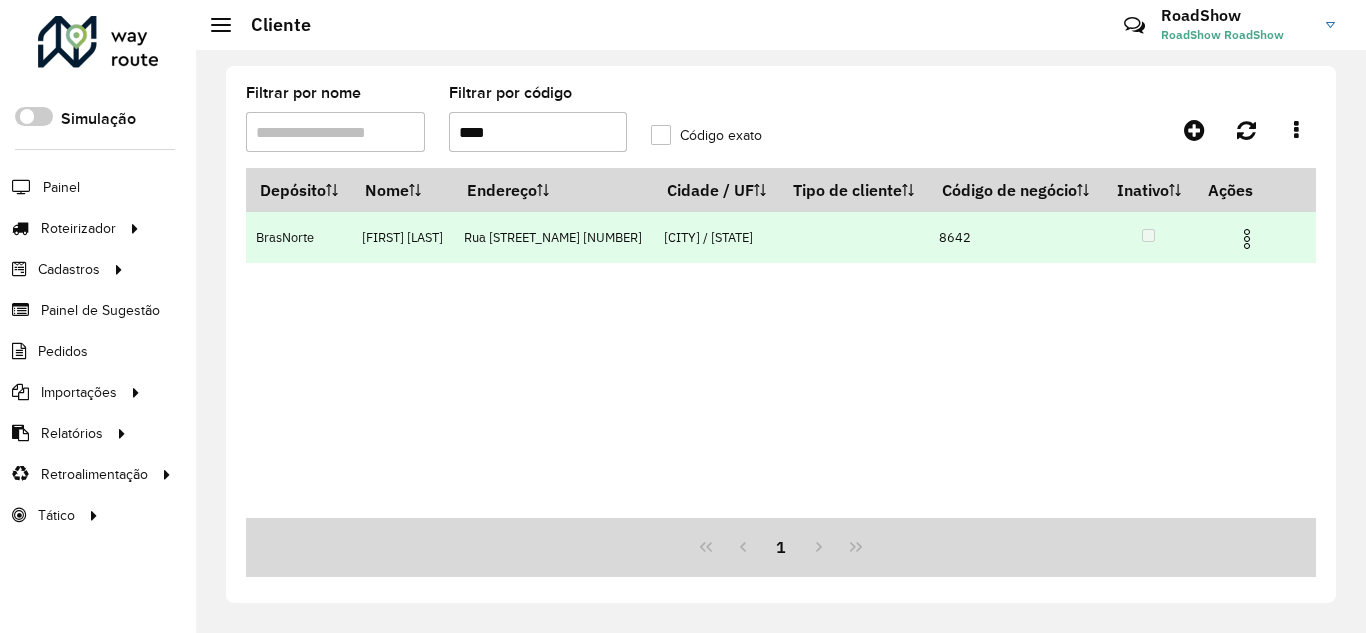 click at bounding box center (1247, 239) 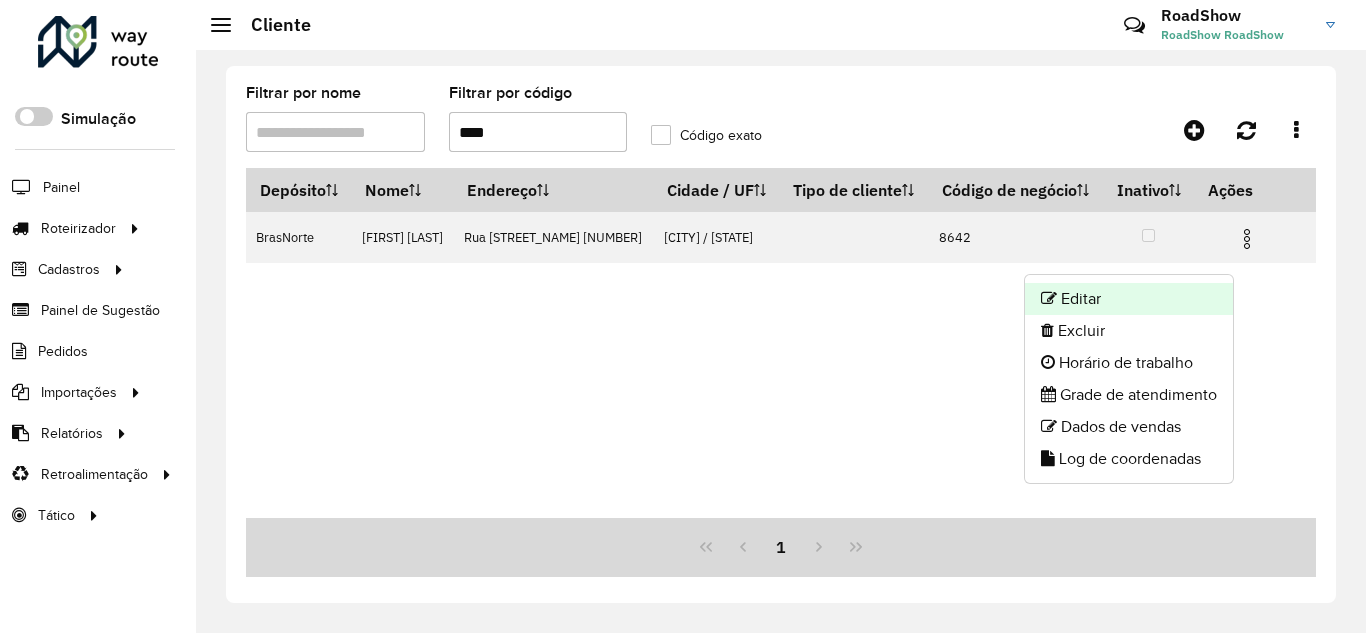 click on "Editar" 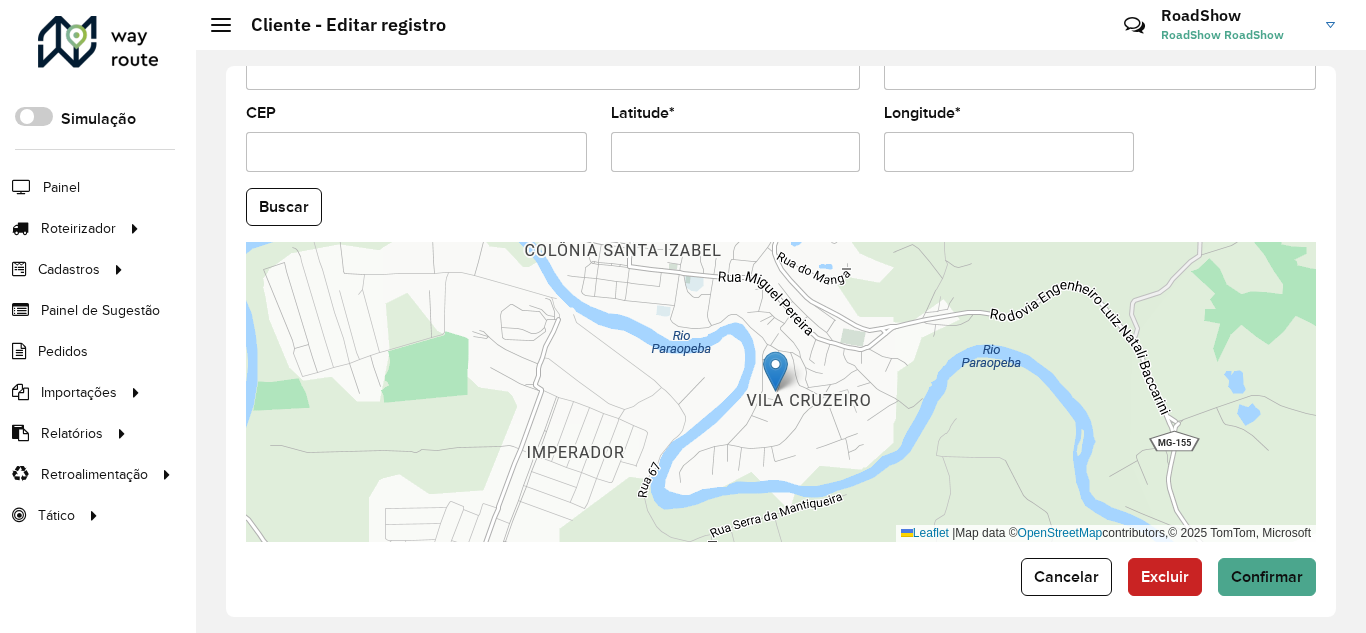scroll, scrollTop: 855, scrollLeft: 0, axis: vertical 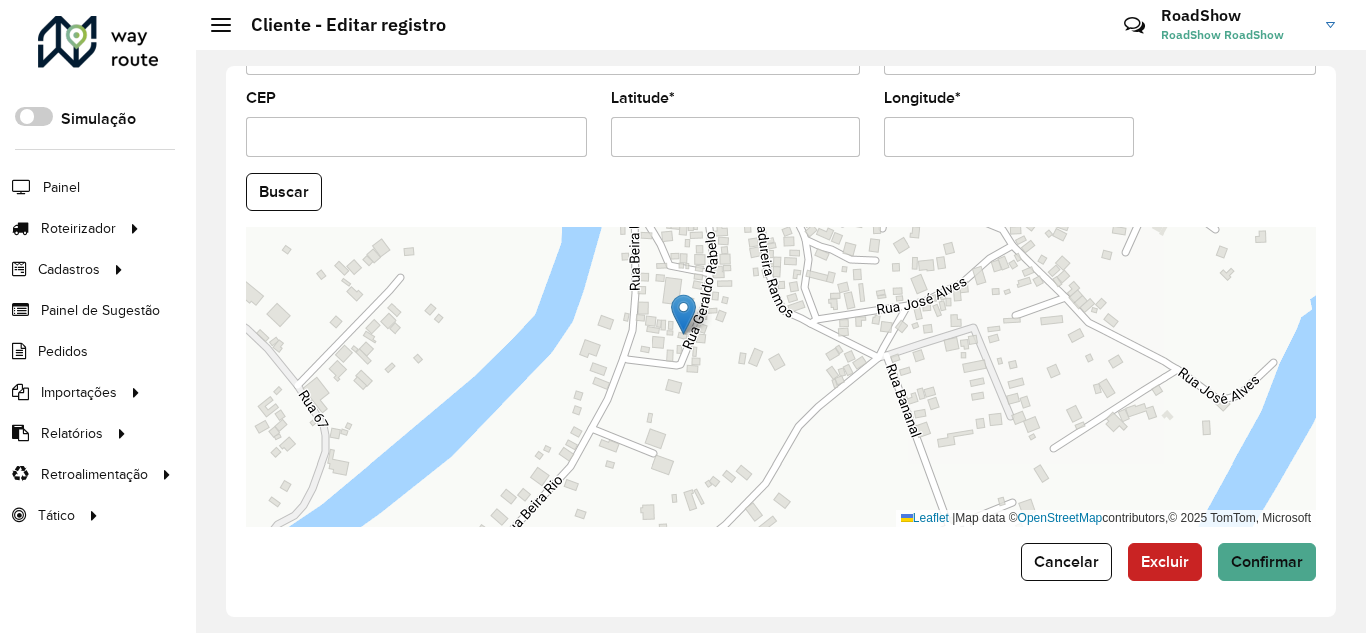 drag, startPoint x: 731, startPoint y: 342, endPoint x: 761, endPoint y: 538, distance: 198.28262 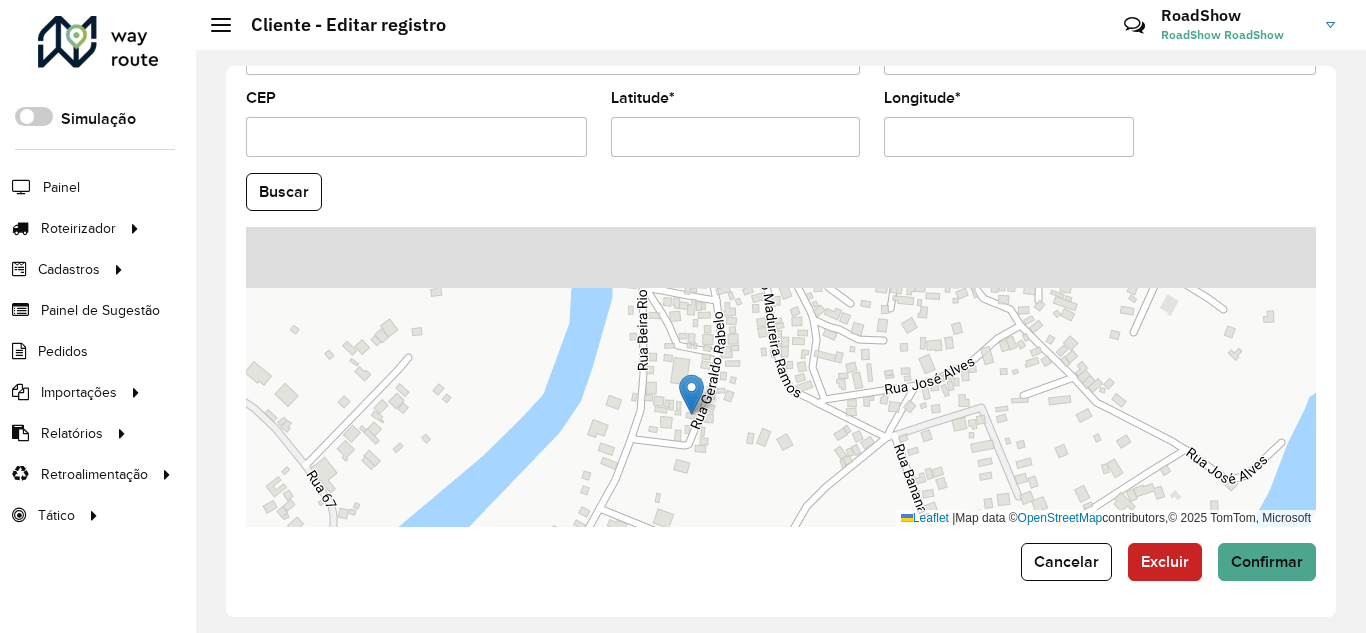 drag, startPoint x: 716, startPoint y: 410, endPoint x: 717, endPoint y: 442, distance: 32.01562 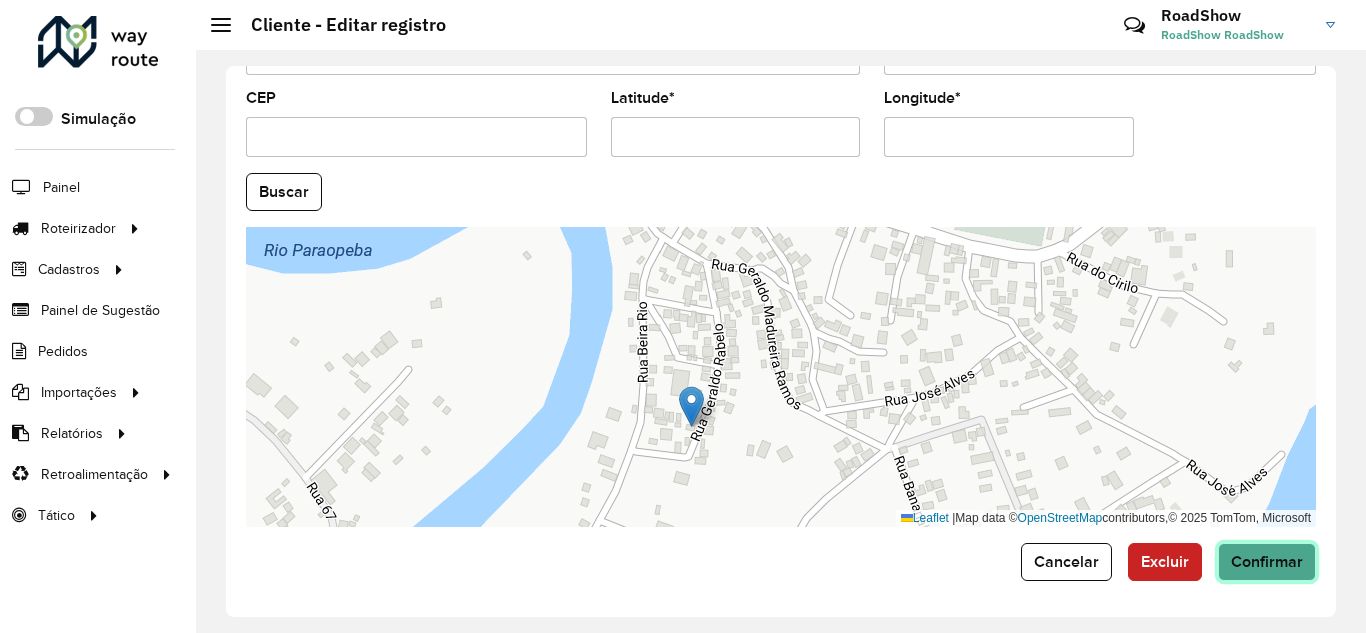 click on "Confirmar" 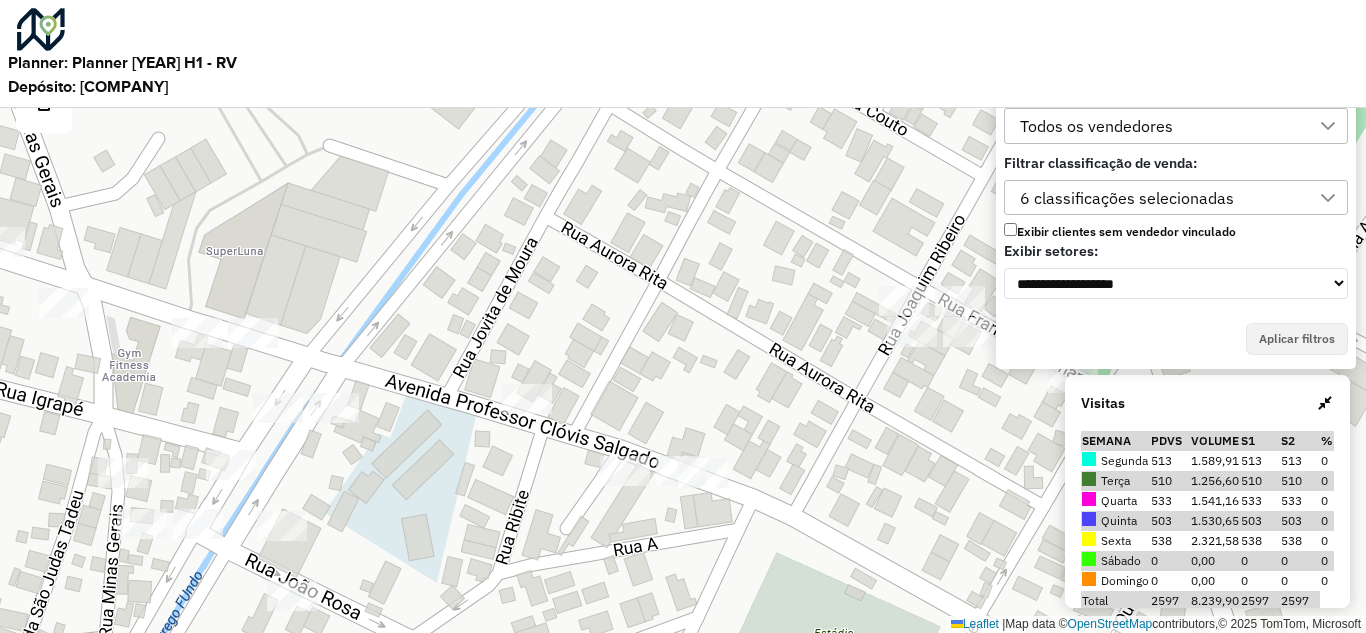 scroll, scrollTop: 0, scrollLeft: 0, axis: both 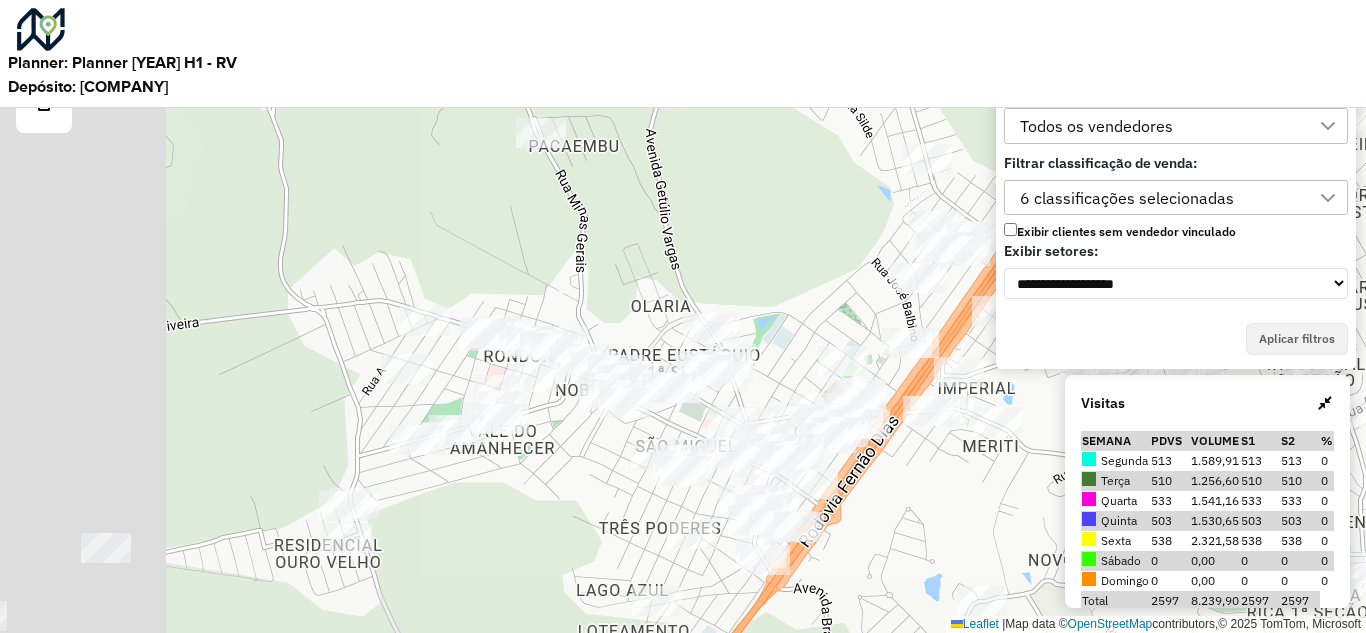 drag, startPoint x: 368, startPoint y: 363, endPoint x: 551, endPoint y: 401, distance: 186.90372 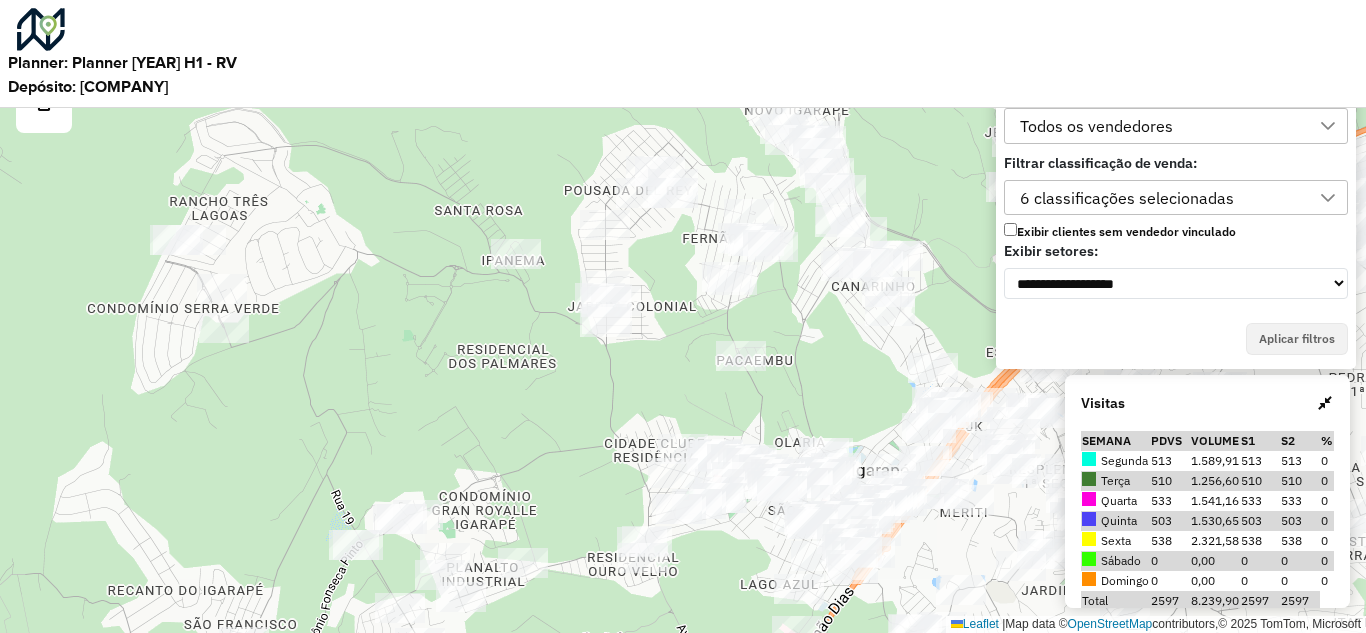 drag, startPoint x: 370, startPoint y: 343, endPoint x: 613, endPoint y: 428, distance: 257.43738 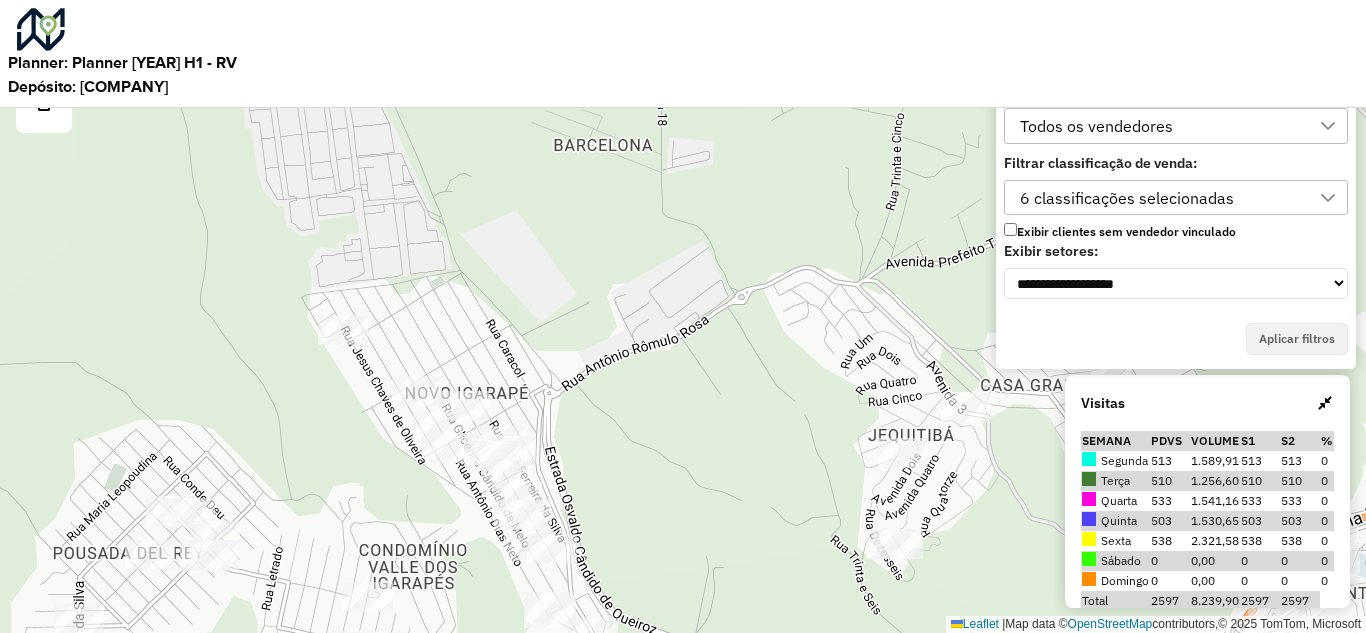 drag, startPoint x: 870, startPoint y: 481, endPoint x: 524, endPoint y: 677, distance: 397.65814 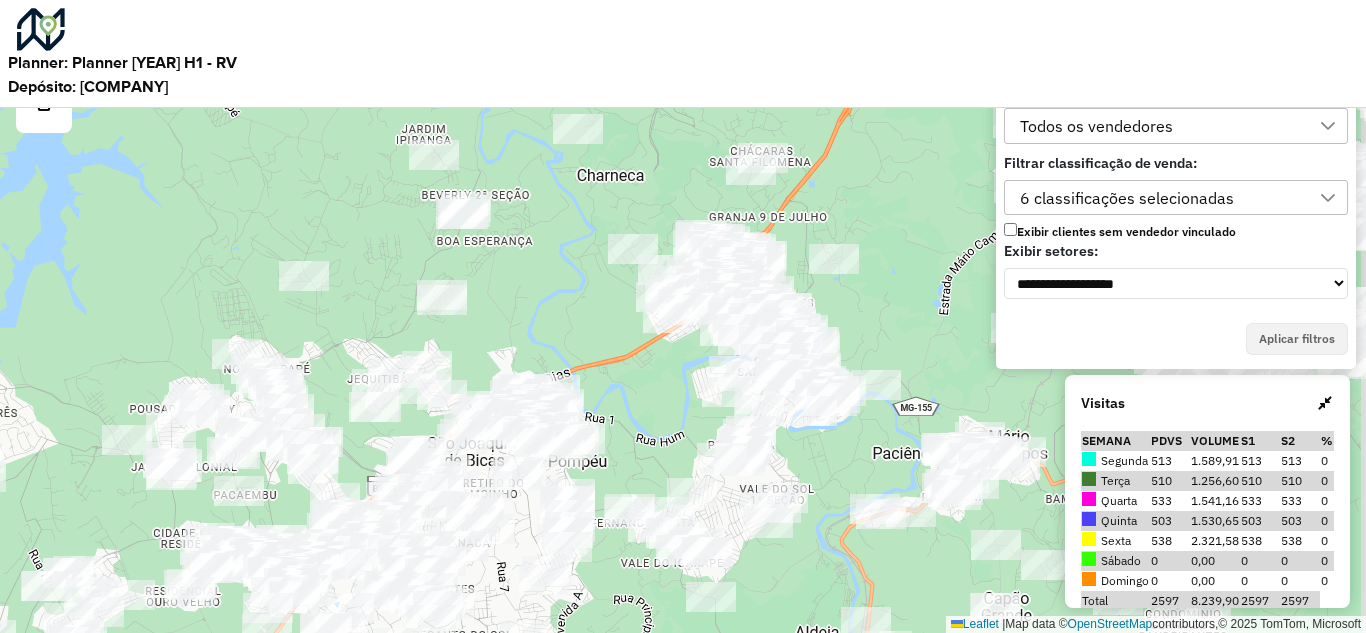 drag, startPoint x: 859, startPoint y: 412, endPoint x: 484, endPoint y: 390, distance: 375.64478 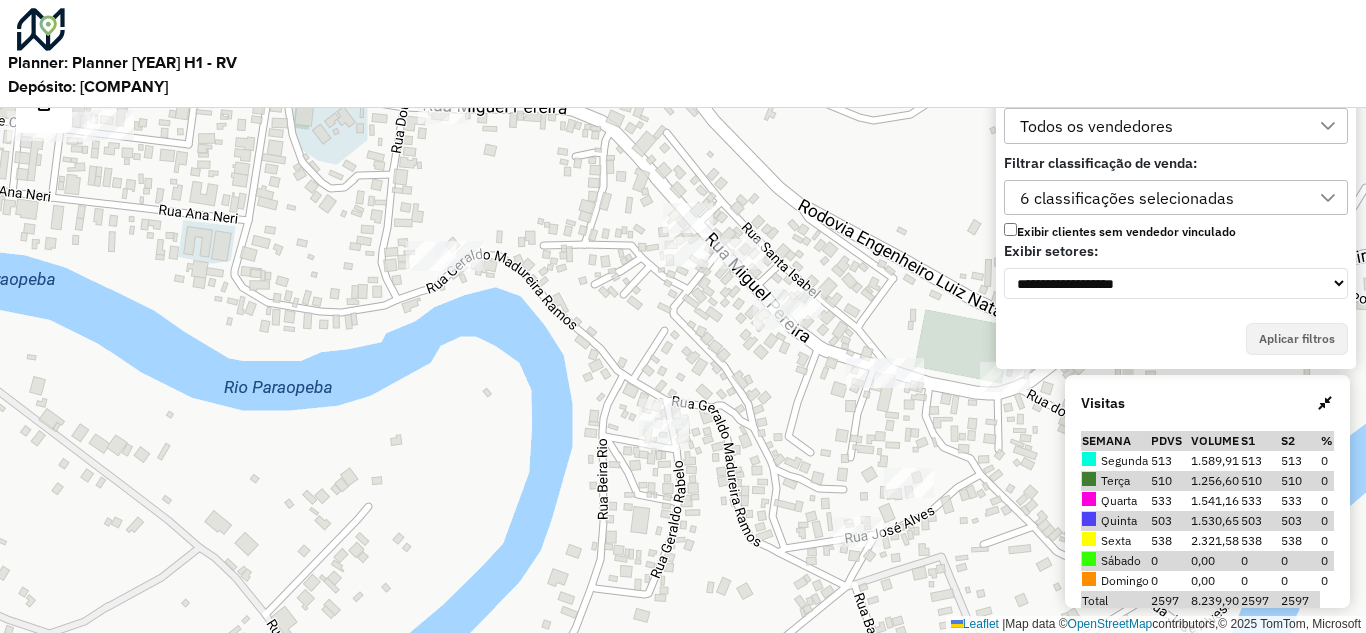 click on "Leaflet   |  Map data ©  OpenStreetMap  contributors,© 2025 TomTom, Microsoft" at bounding box center [683, 316] 